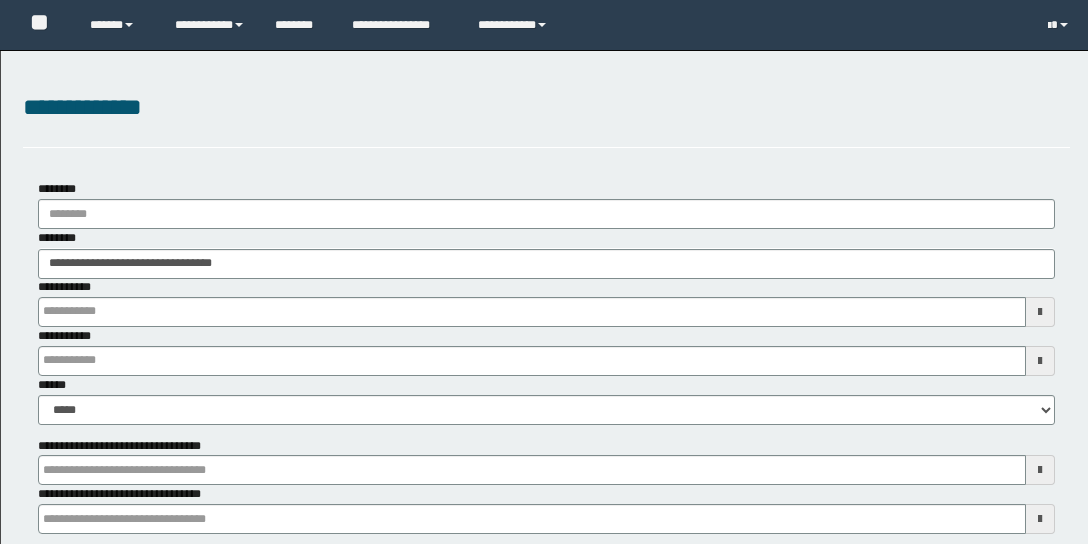 scroll, scrollTop: 0, scrollLeft: 0, axis: both 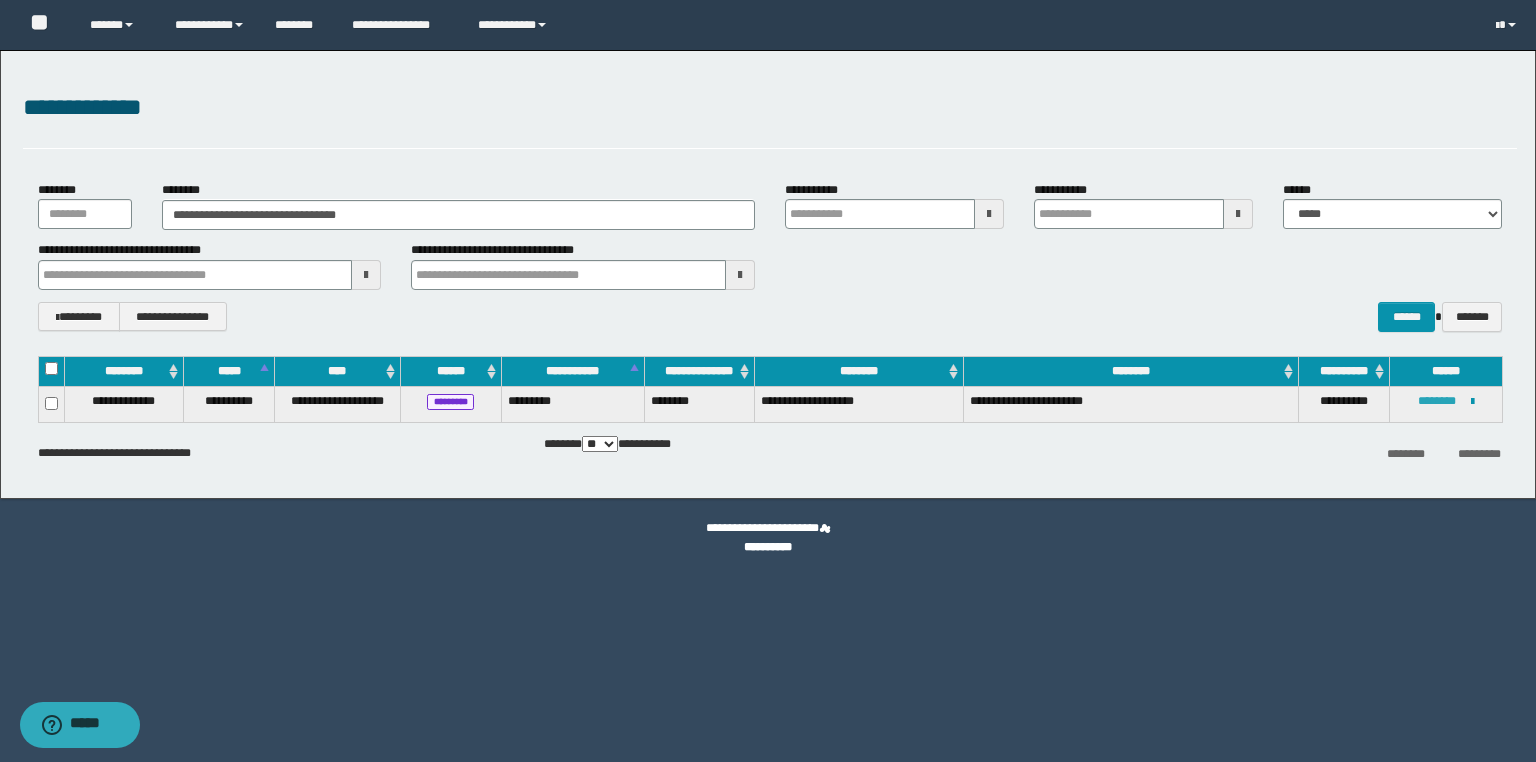 click on "********" at bounding box center [1437, 401] 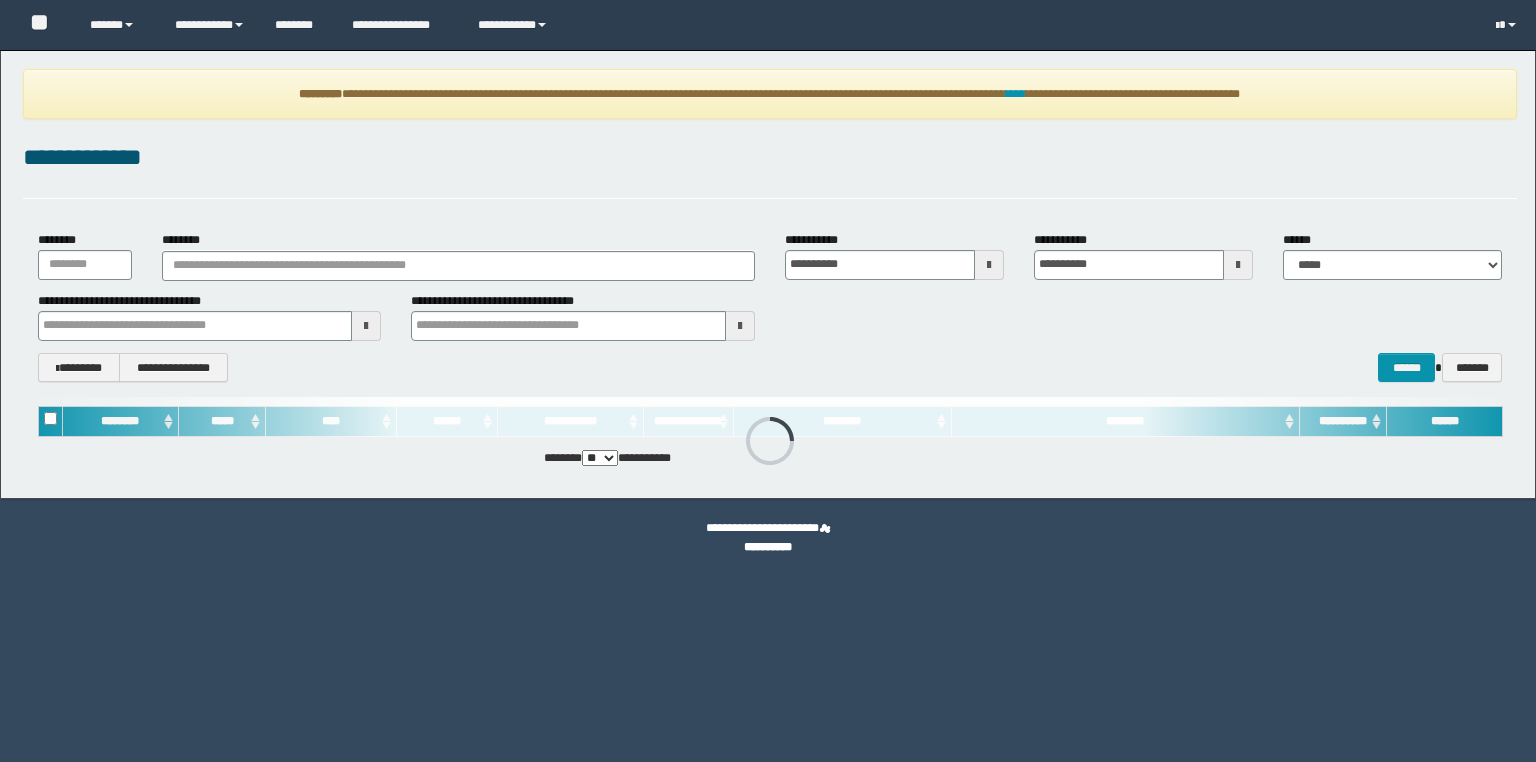 scroll, scrollTop: 0, scrollLeft: 0, axis: both 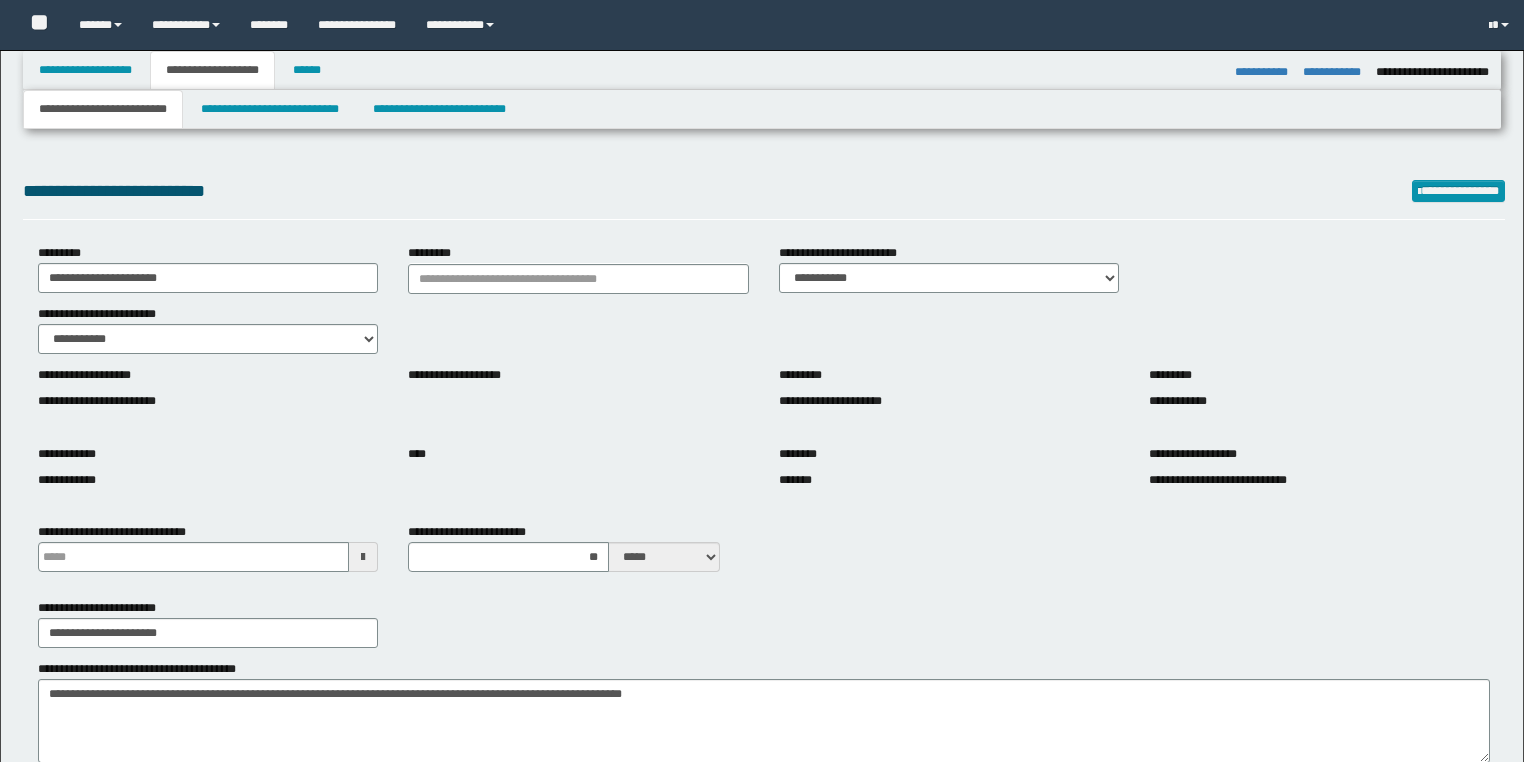 select on "*" 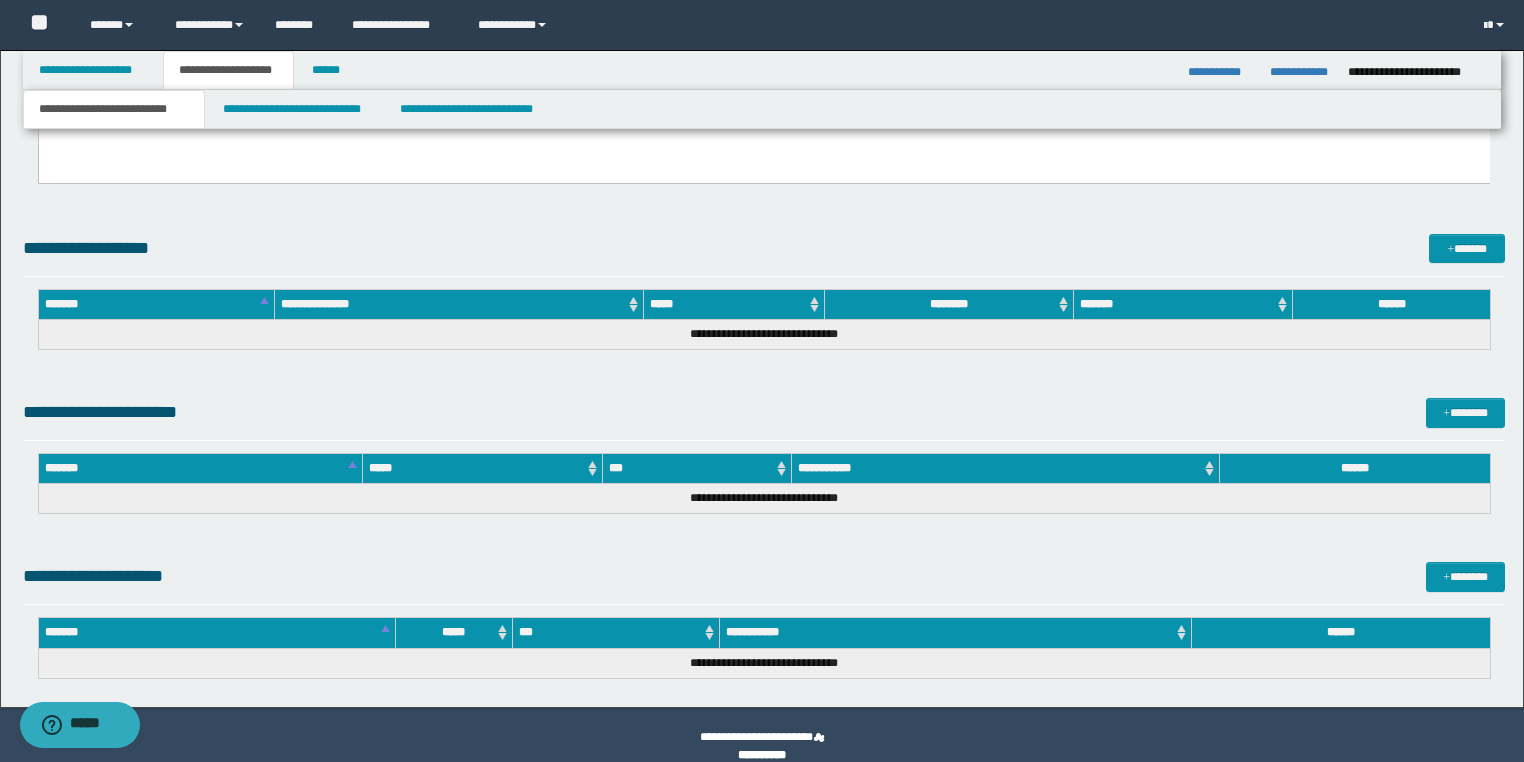scroll, scrollTop: 0, scrollLeft: 0, axis: both 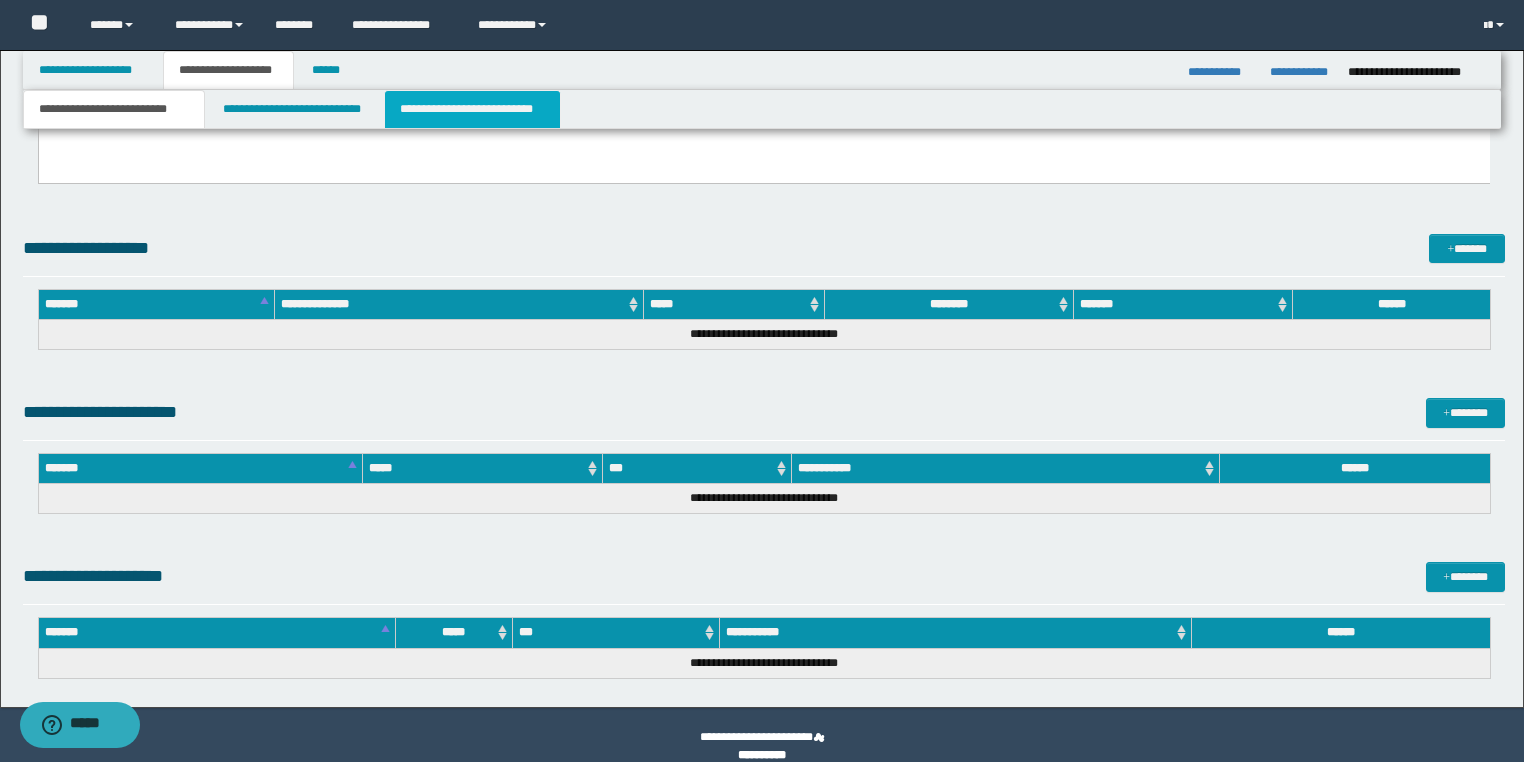 click on "**********" at bounding box center [472, 109] 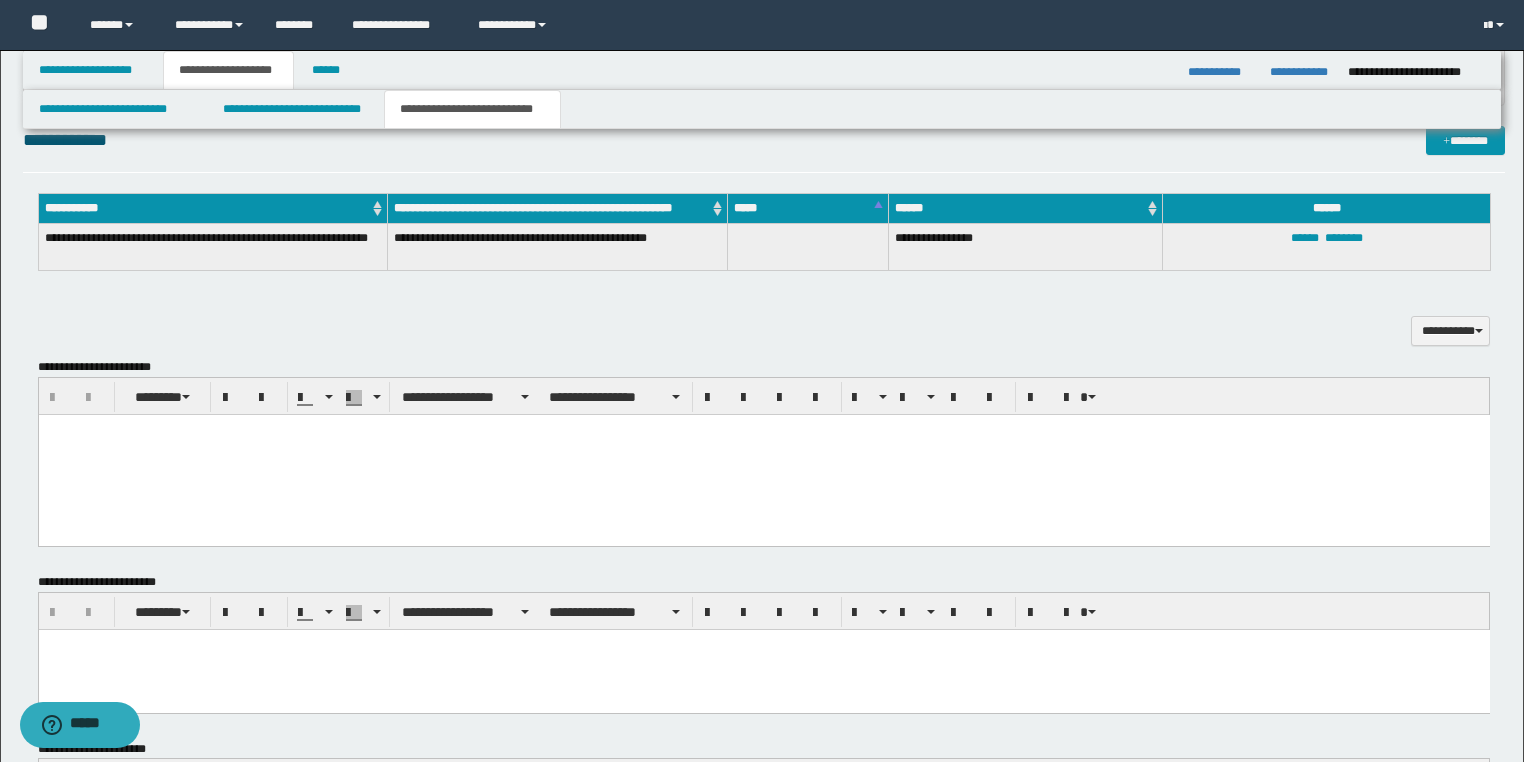 scroll, scrollTop: 1367, scrollLeft: 0, axis: vertical 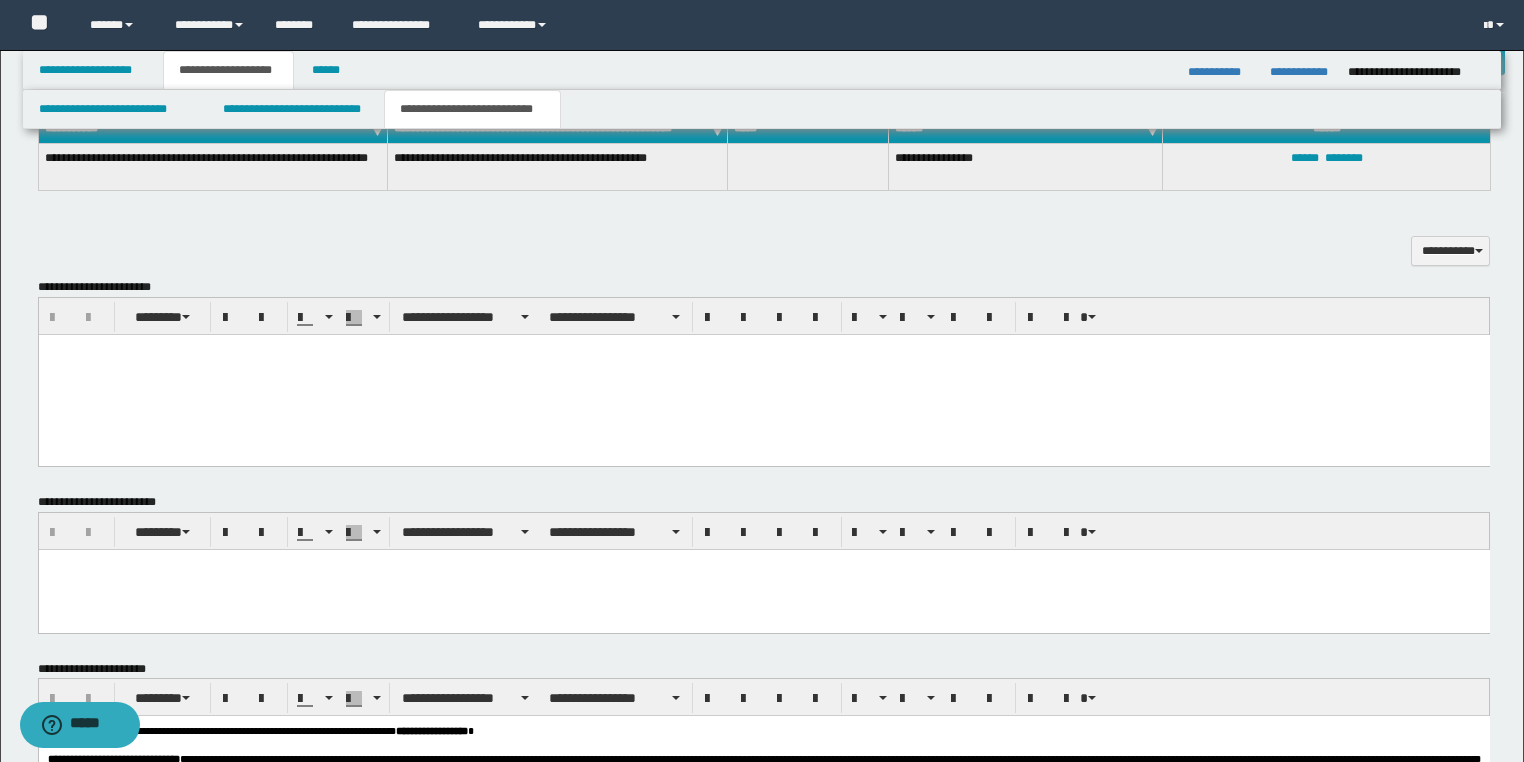 click at bounding box center (763, 374) 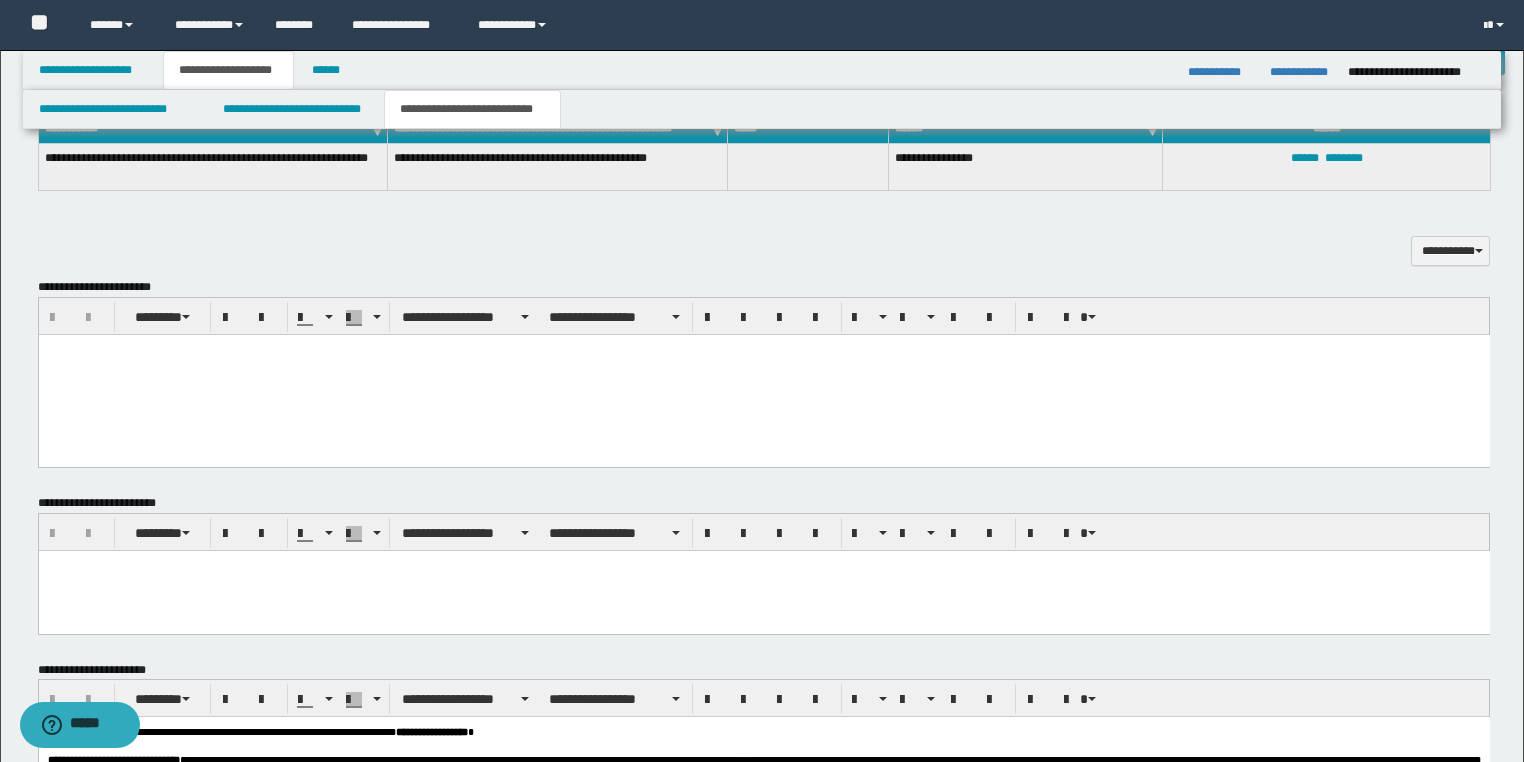 type 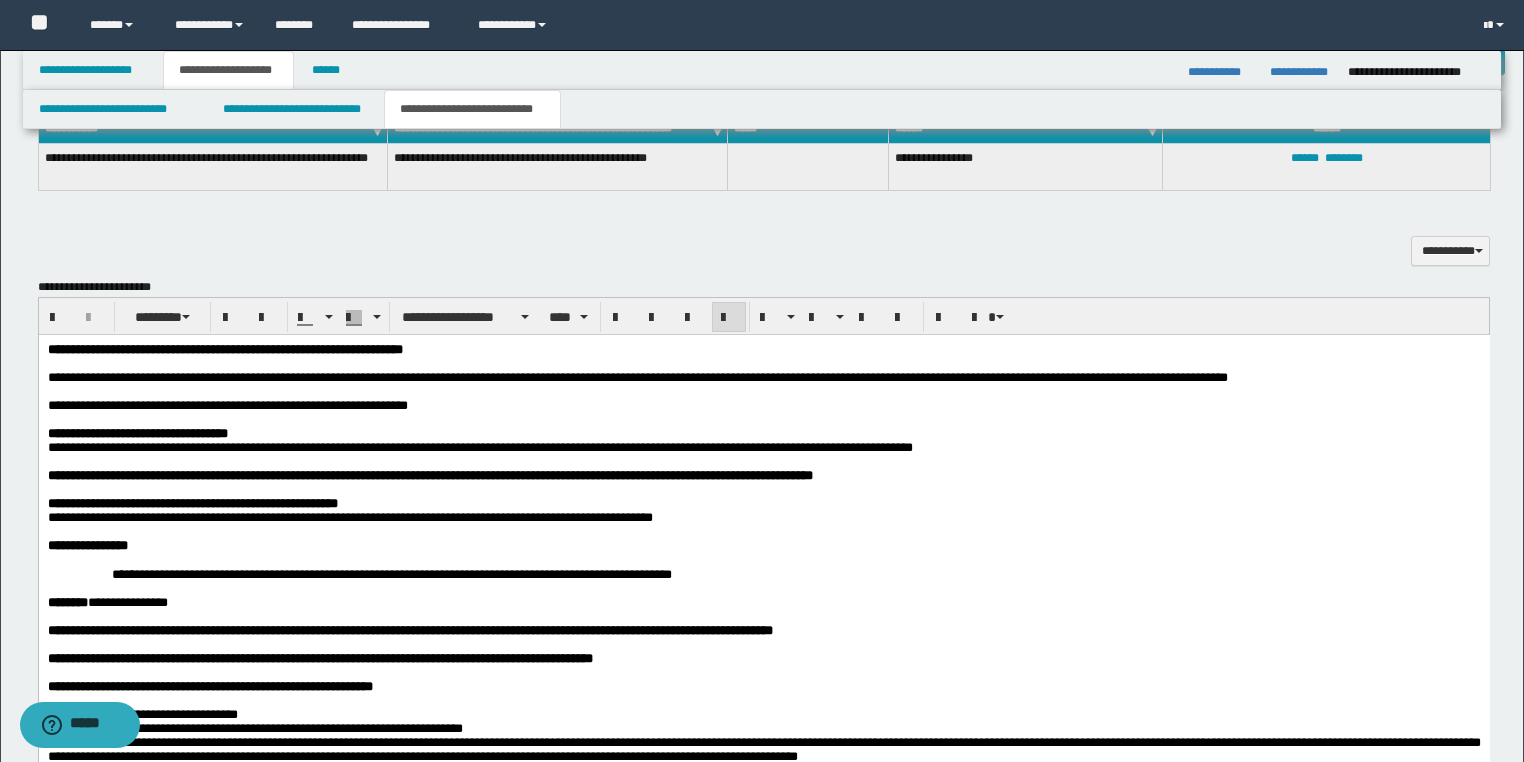 click on "**********" at bounding box center [227, 404] 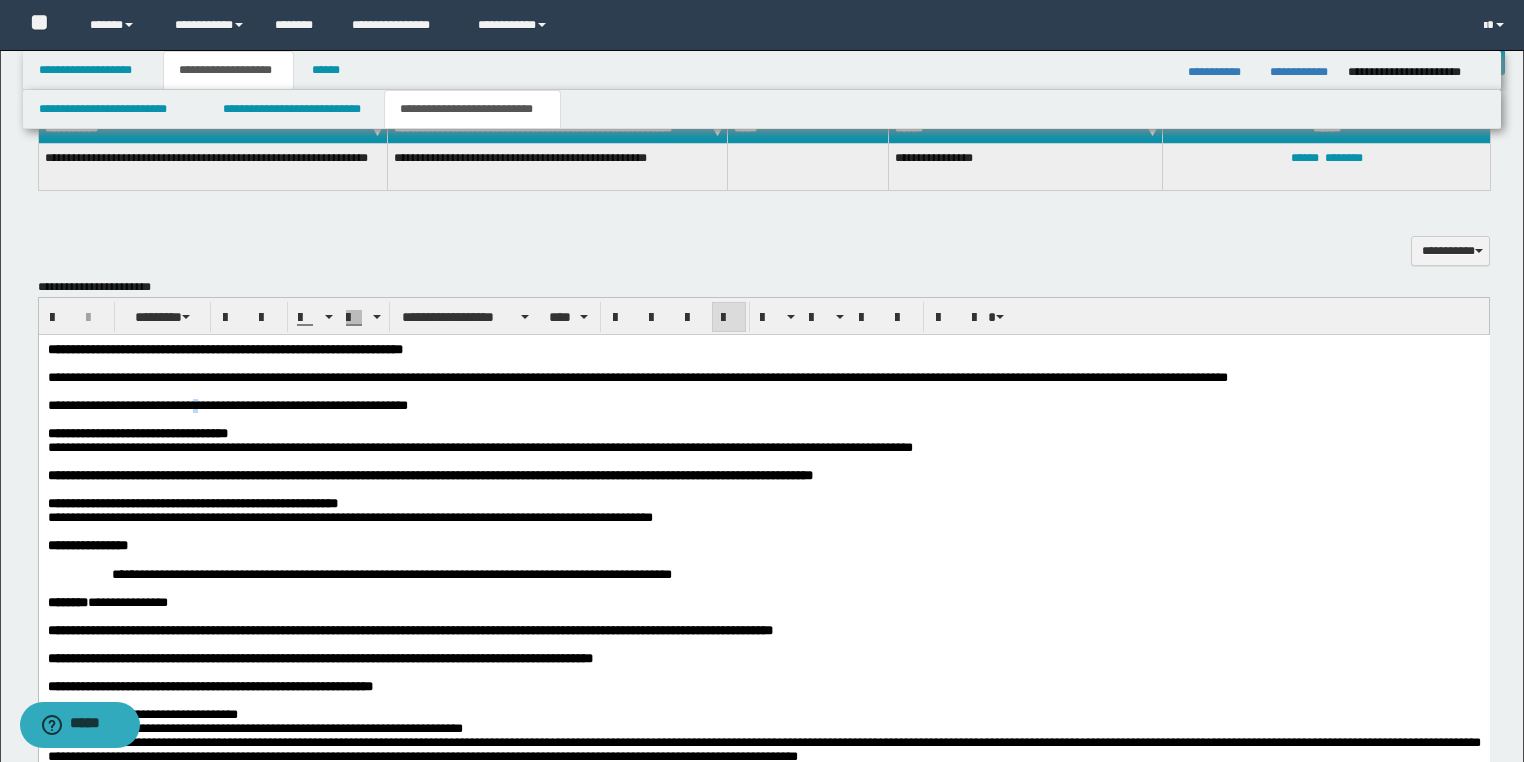 click on "**********" at bounding box center [227, 404] 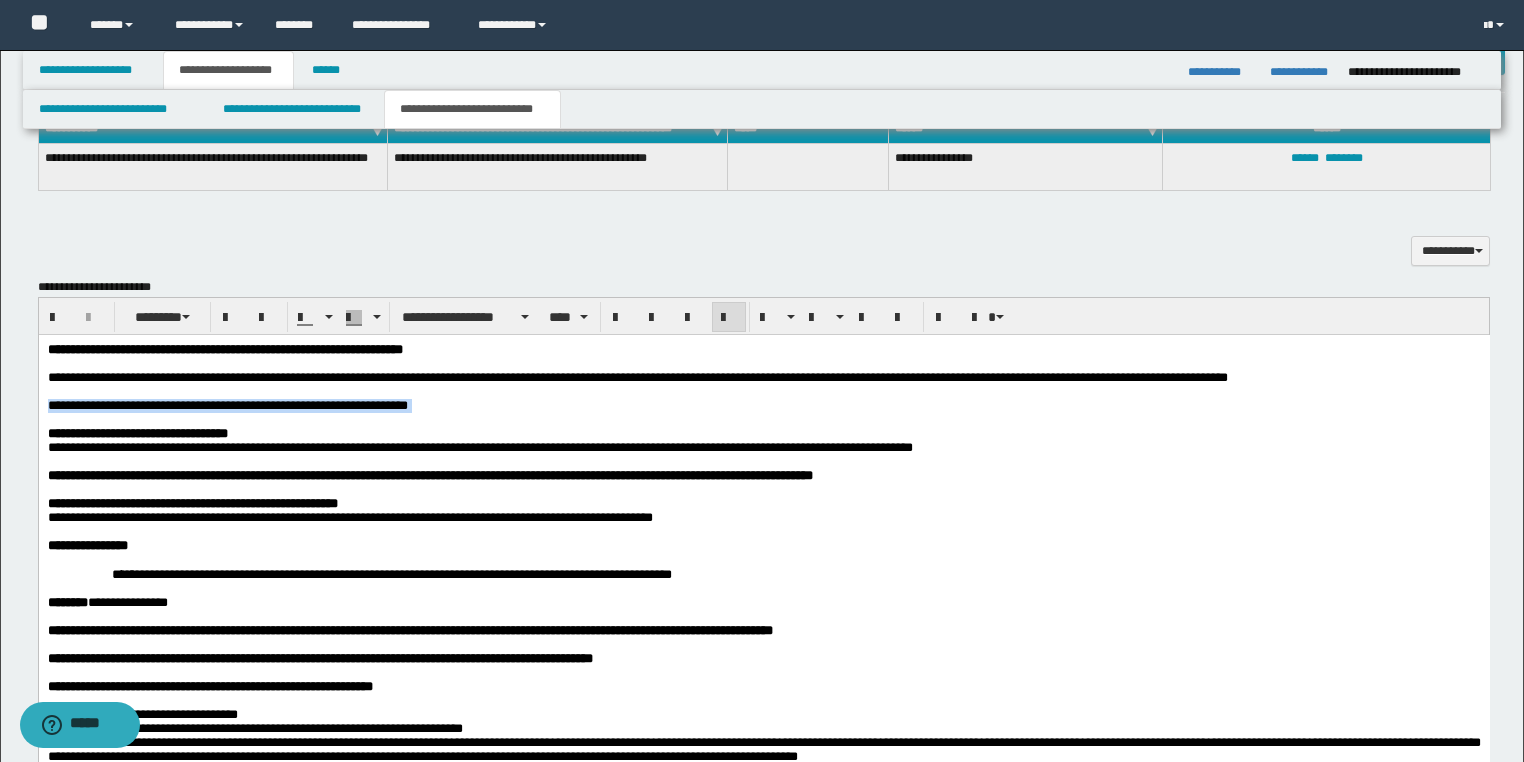 click on "**********" at bounding box center (227, 404) 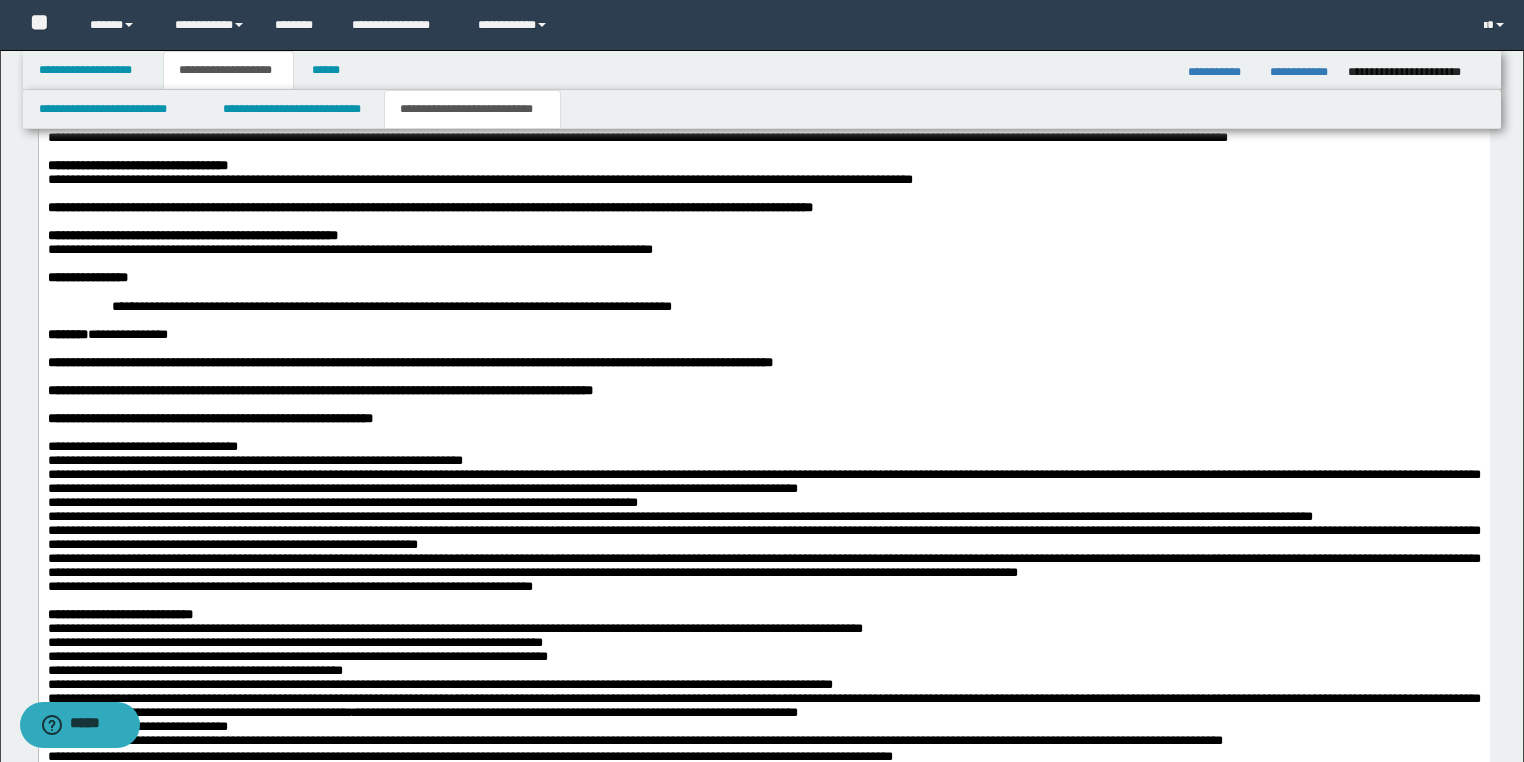 scroll, scrollTop: 1687, scrollLeft: 0, axis: vertical 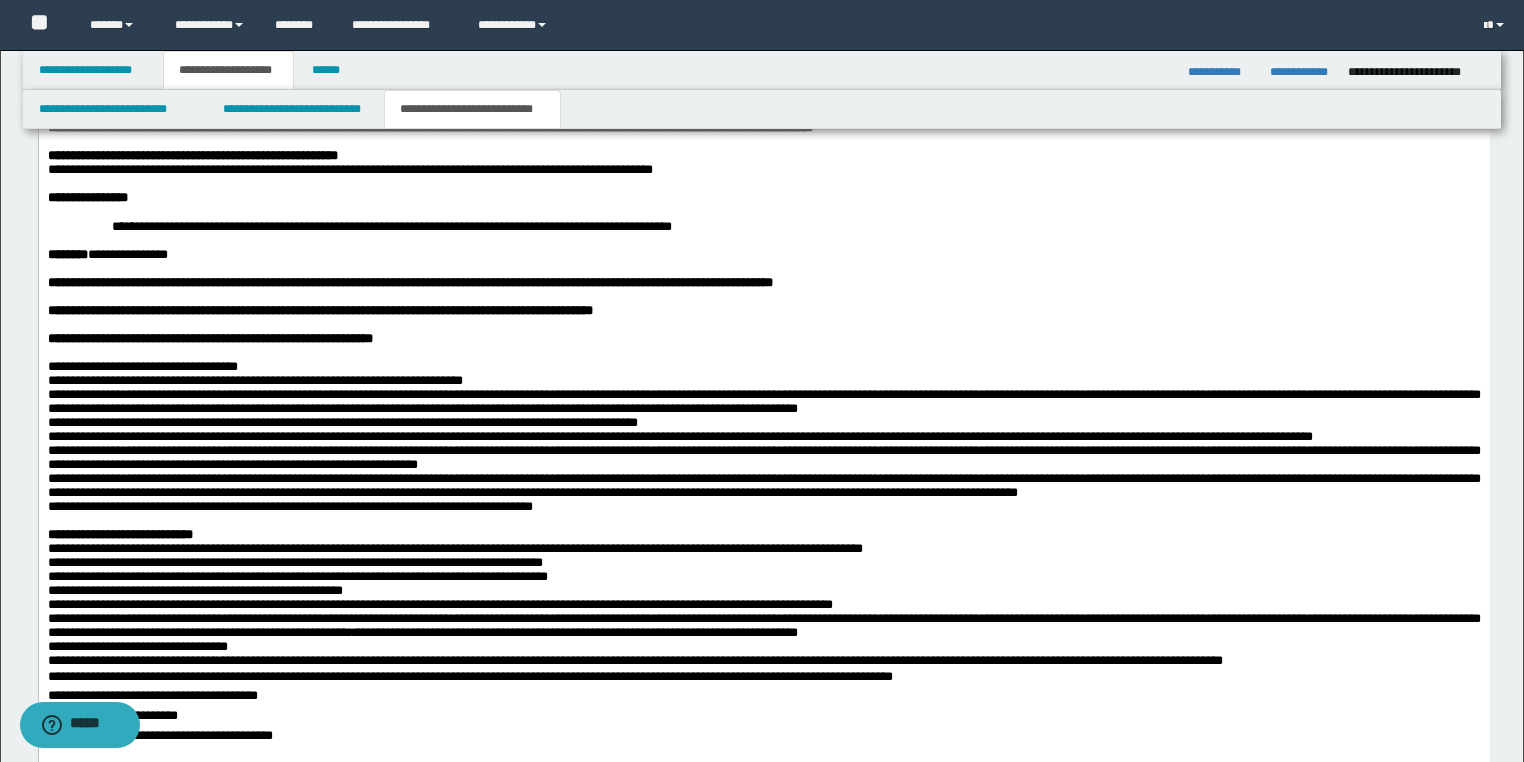 click on "**********" at bounding box center (142, 365) 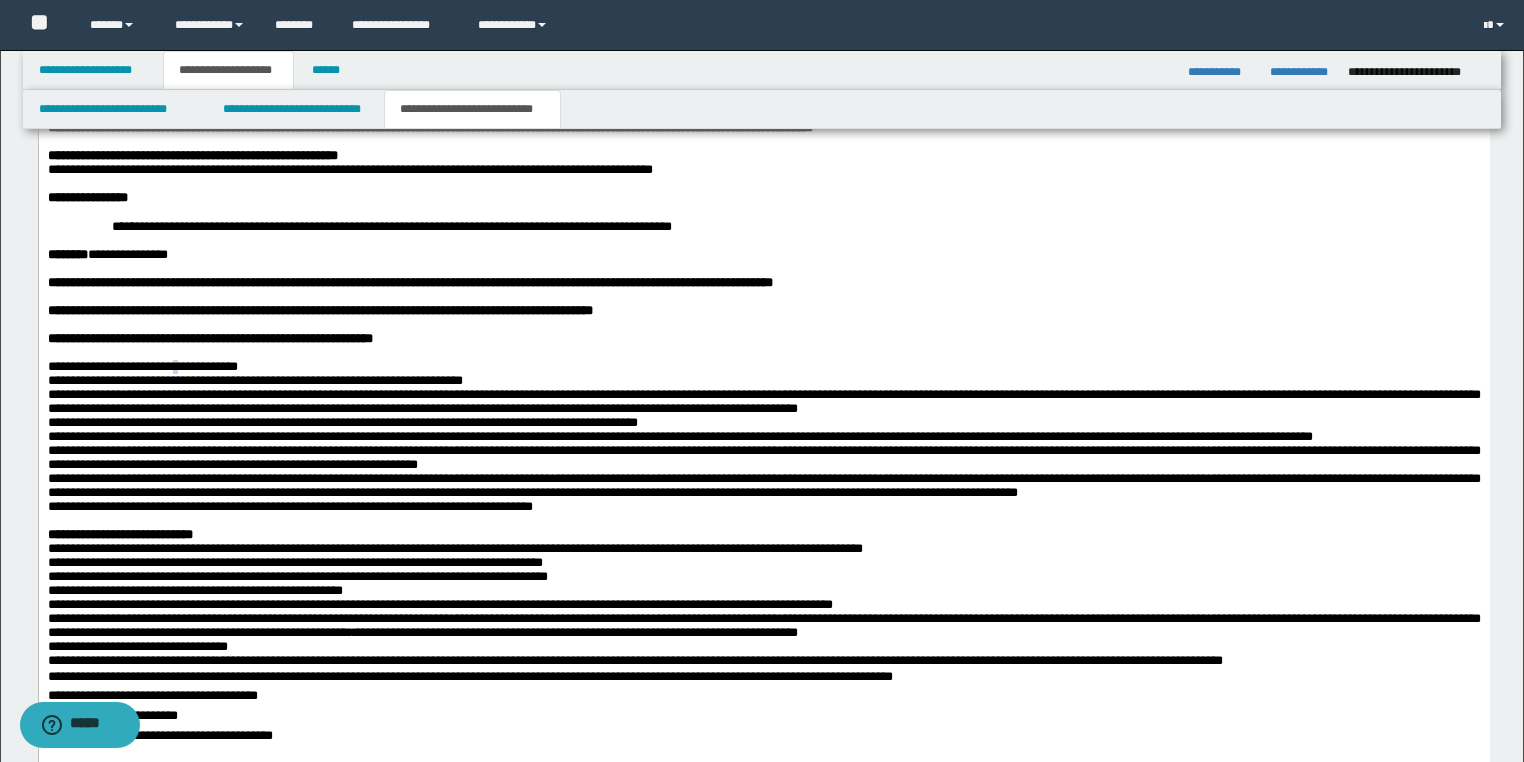 click on "**********" at bounding box center [142, 365] 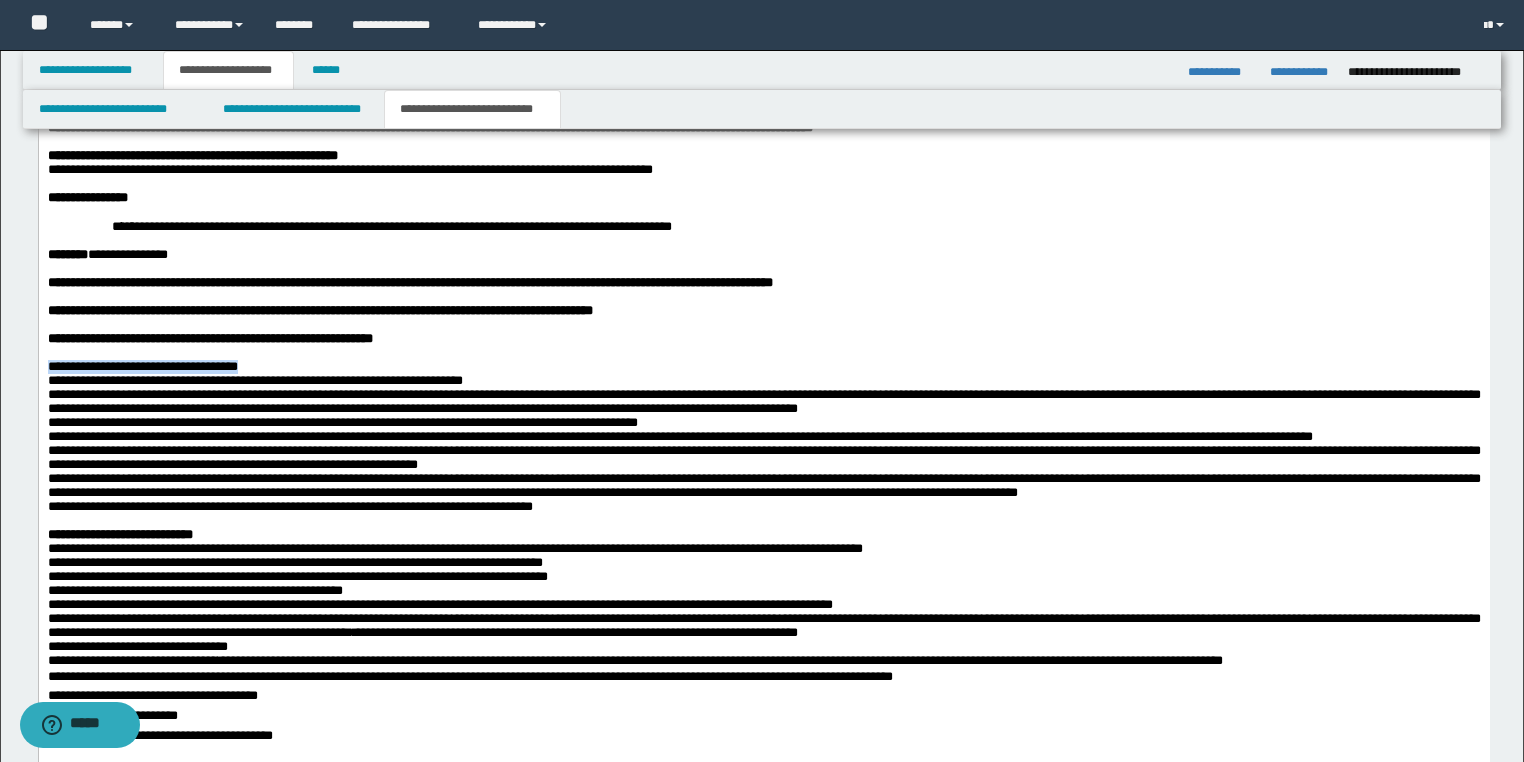 click on "**********" at bounding box center (142, 365) 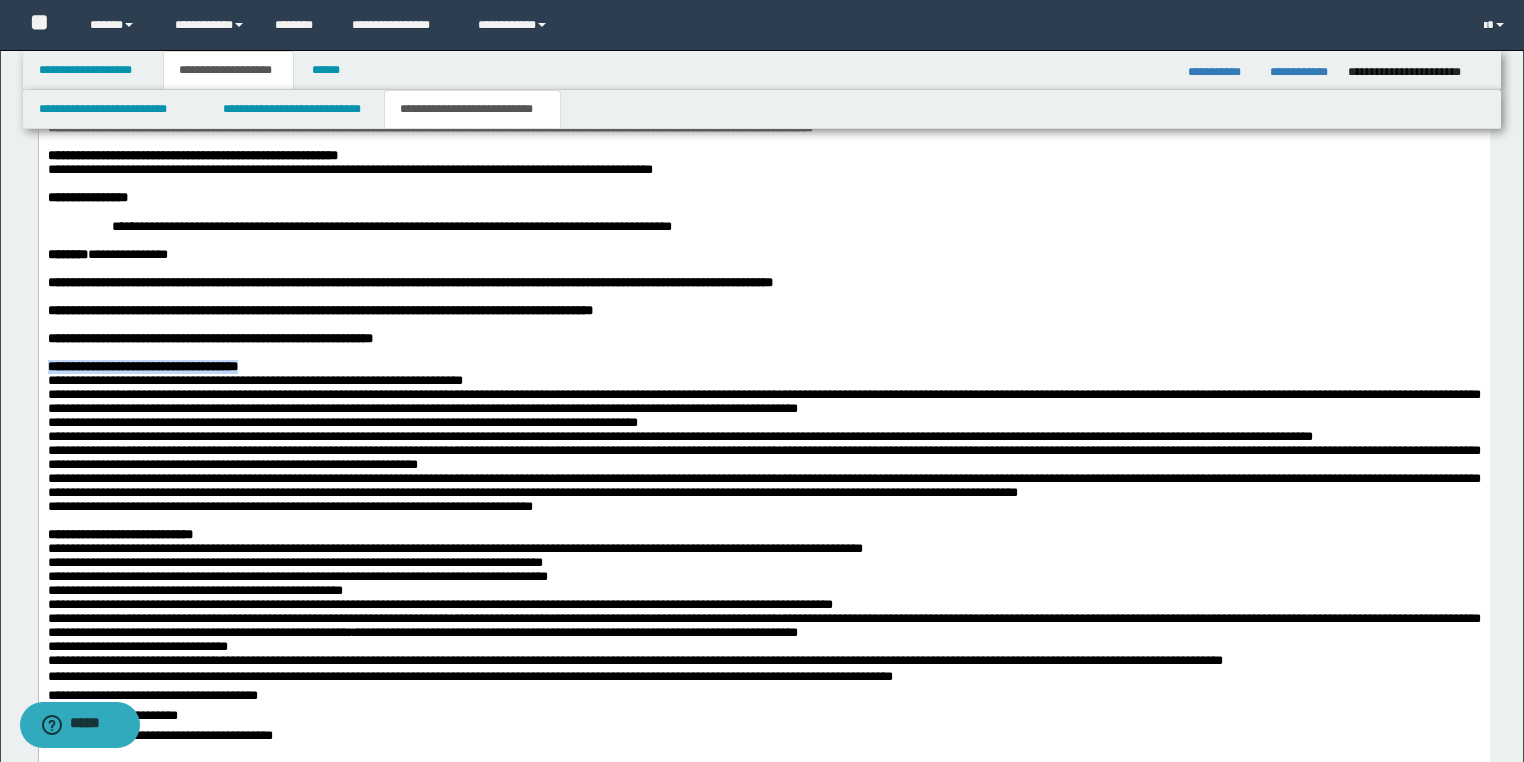 scroll, scrollTop: 2007, scrollLeft: 0, axis: vertical 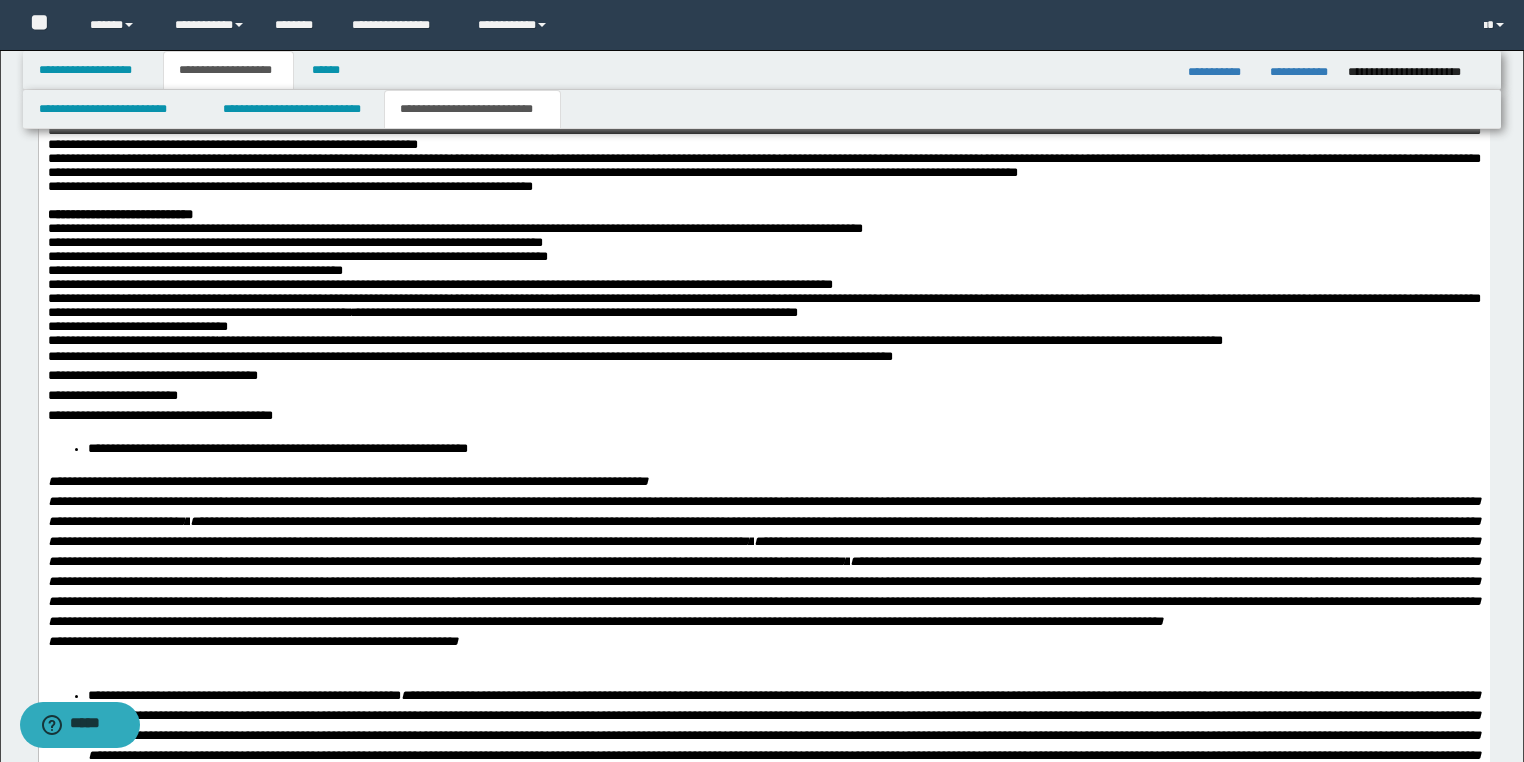 click on "**********" at bounding box center [763, 449] 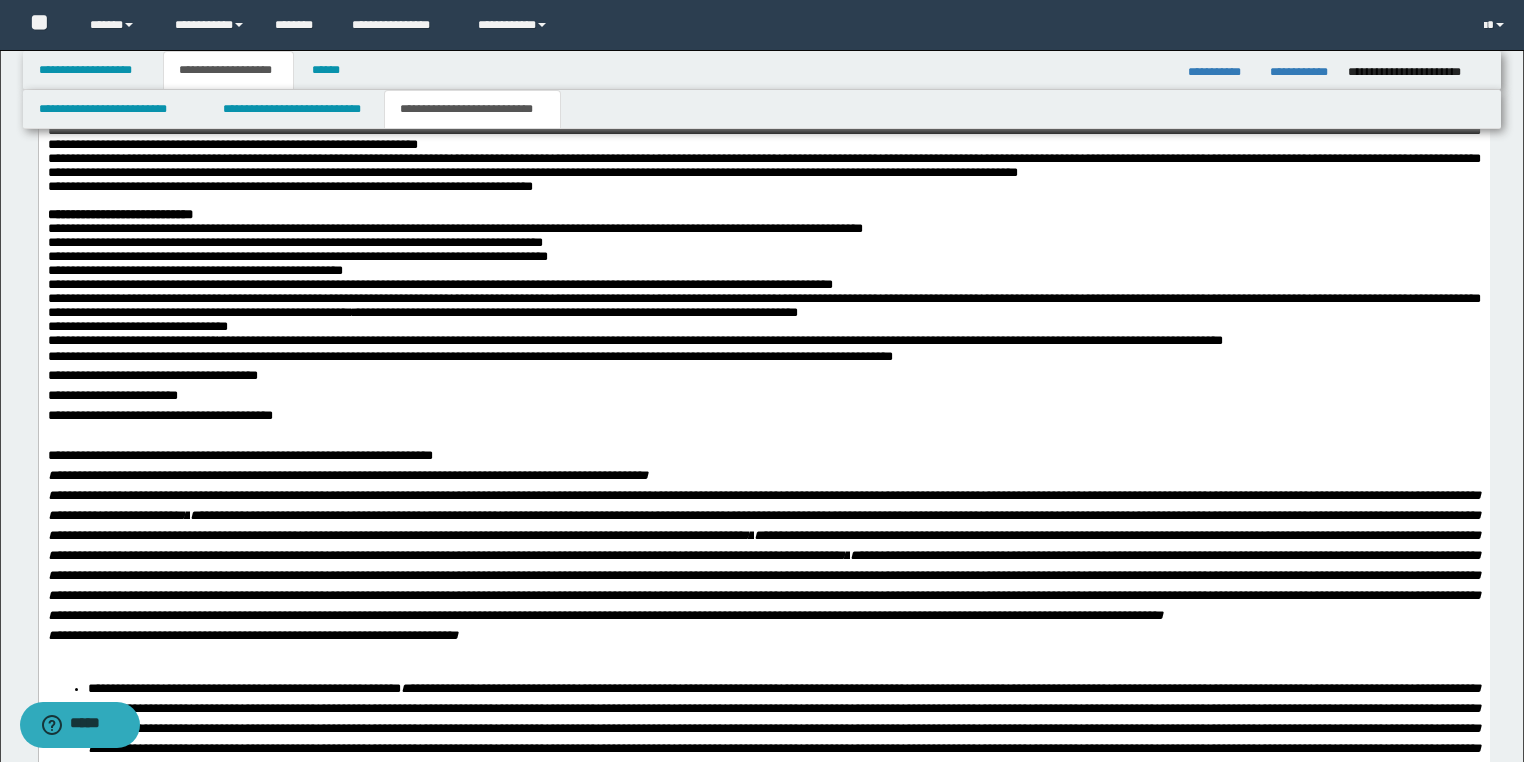 click on "**********" at bounding box center [763, 396] 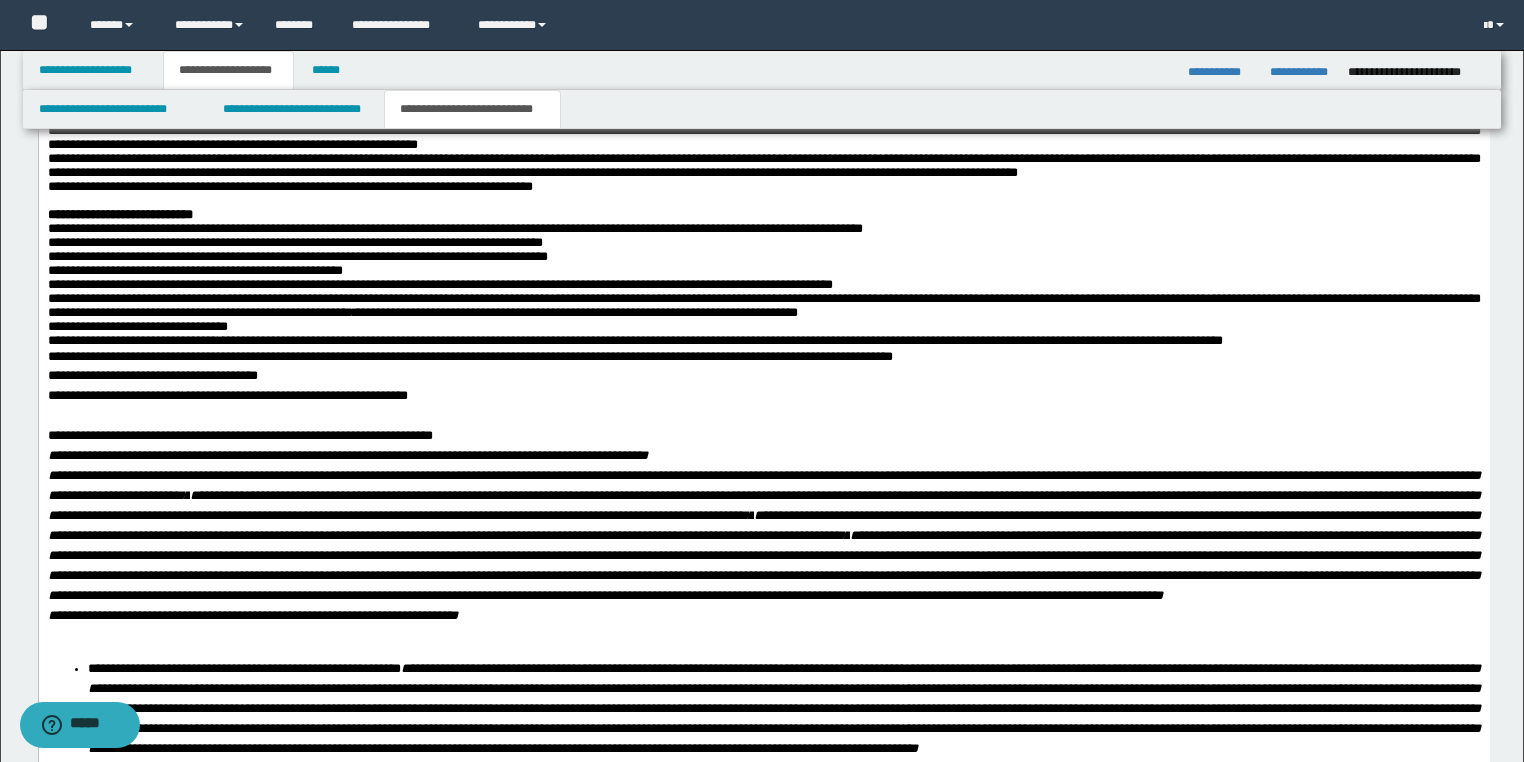 click on "**********" at bounding box center (763, 376) 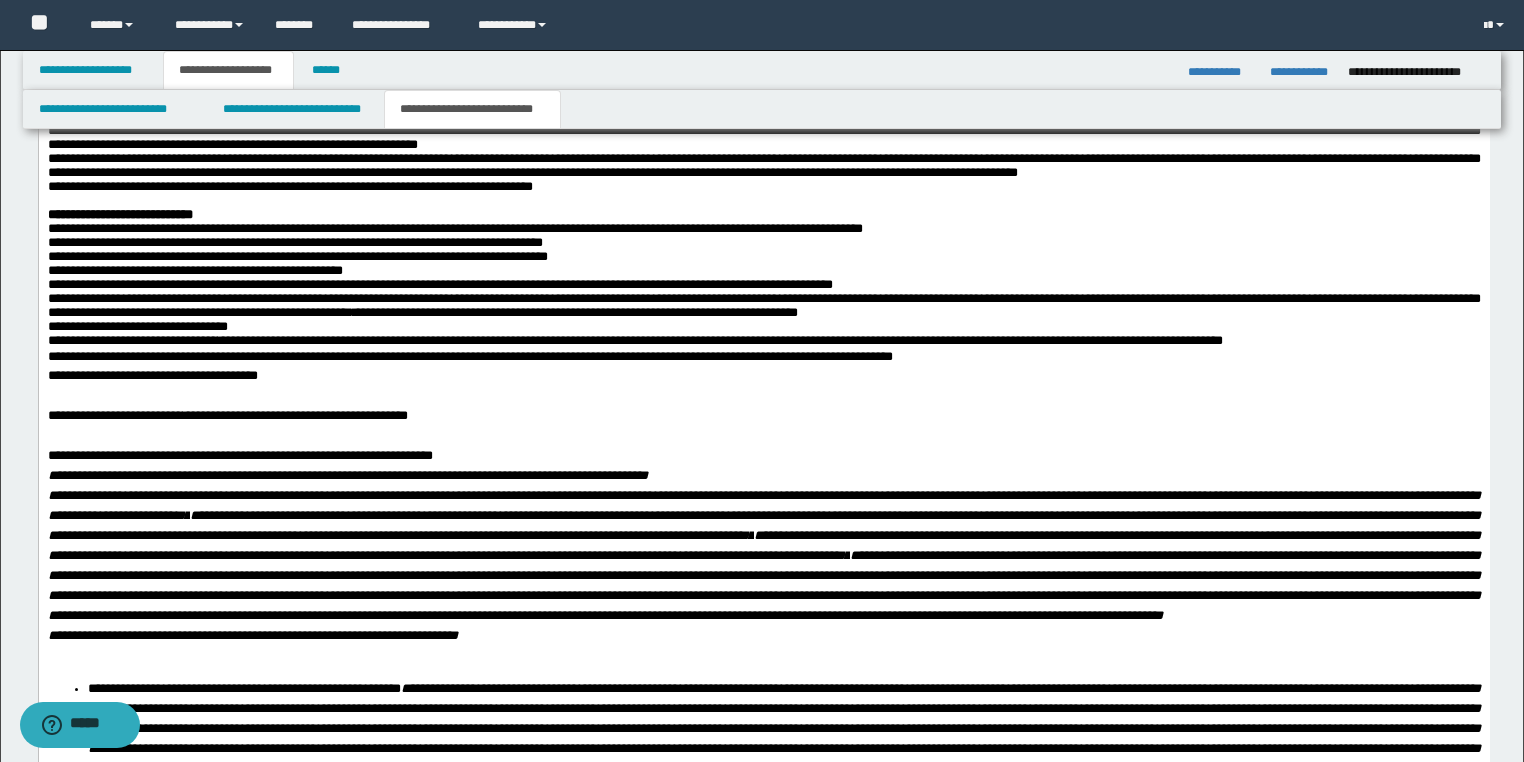 click on "**********" at bounding box center (294, 415) 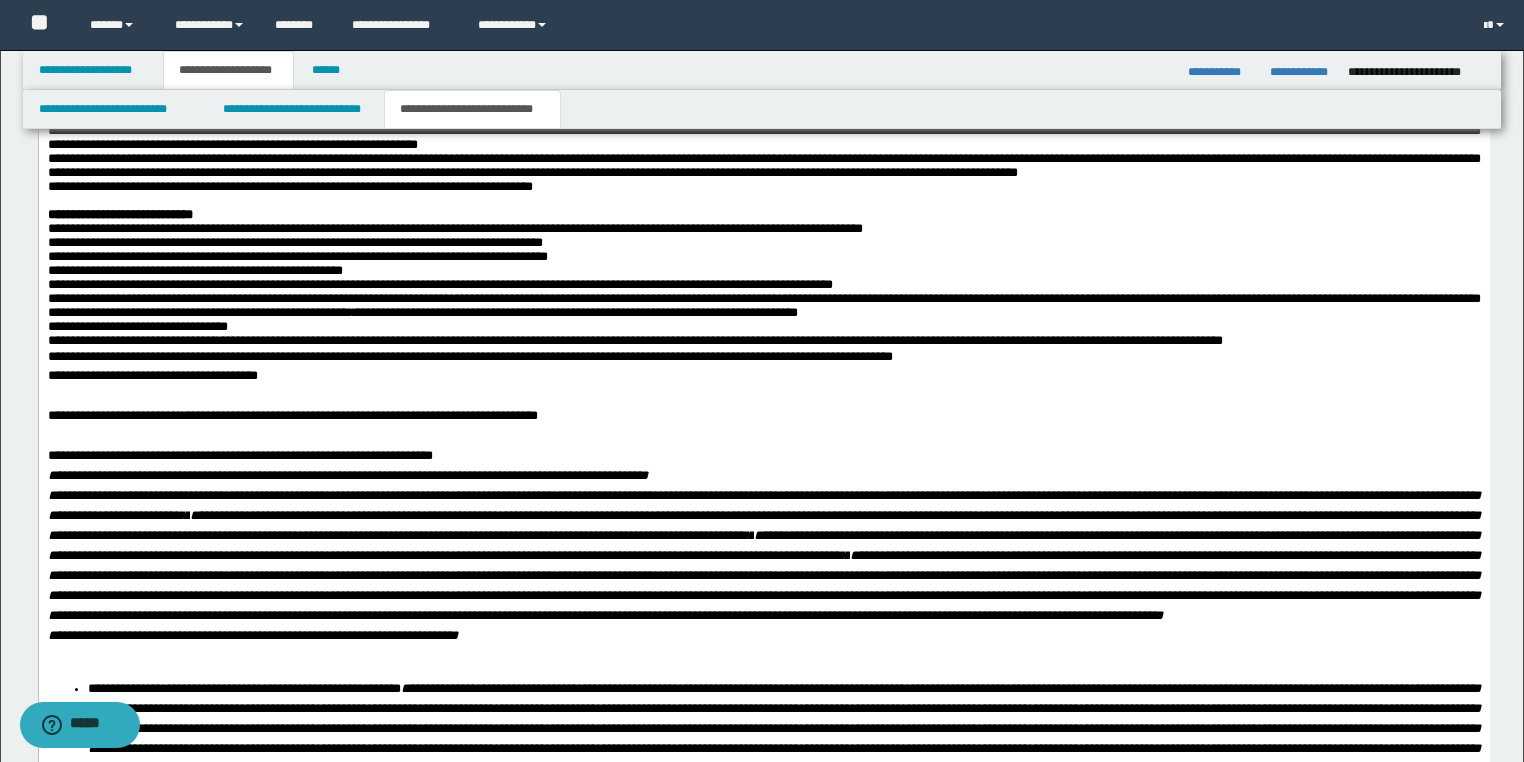 scroll, scrollTop: 2247, scrollLeft: 0, axis: vertical 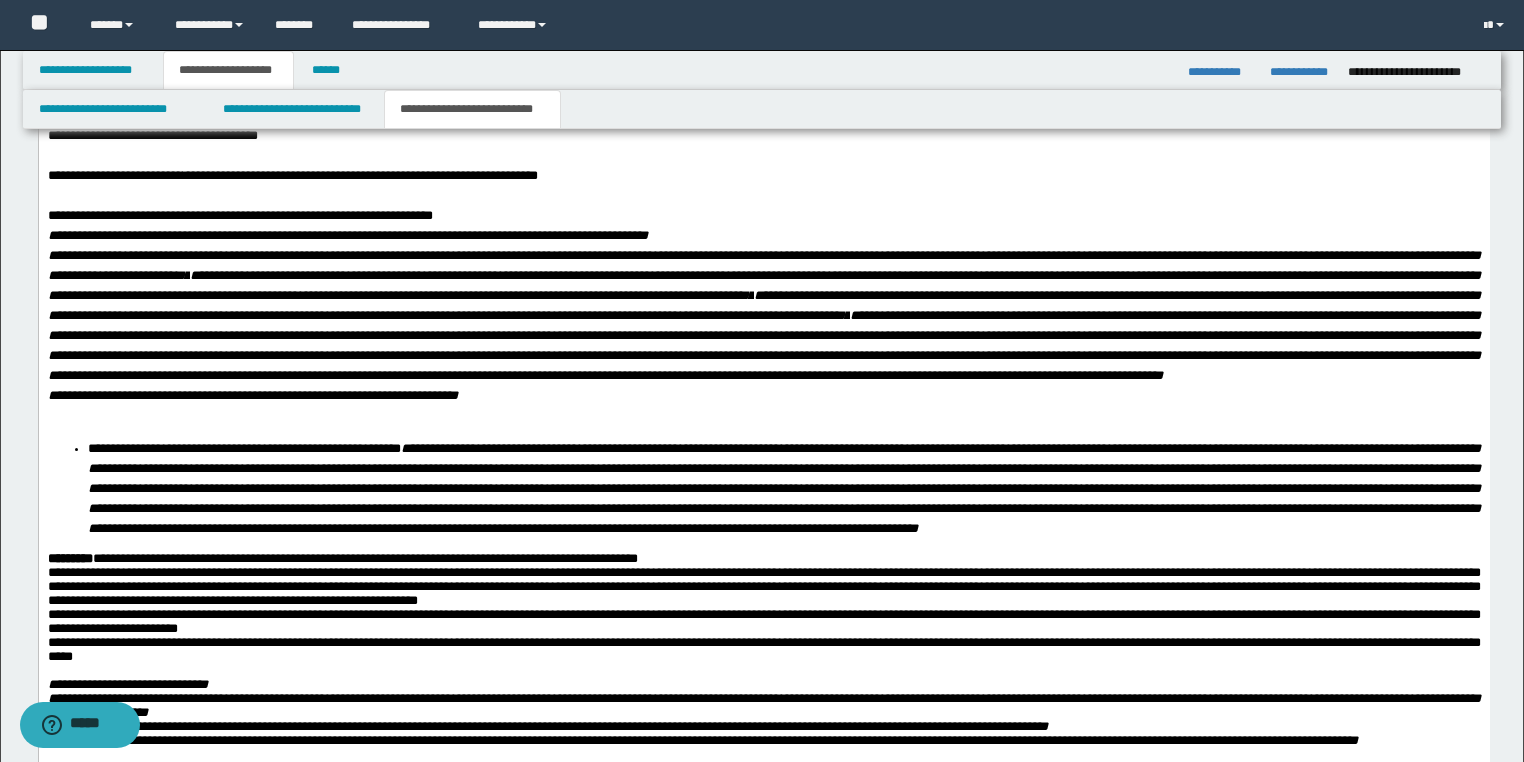 click on "**********" at bounding box center (763, 216) 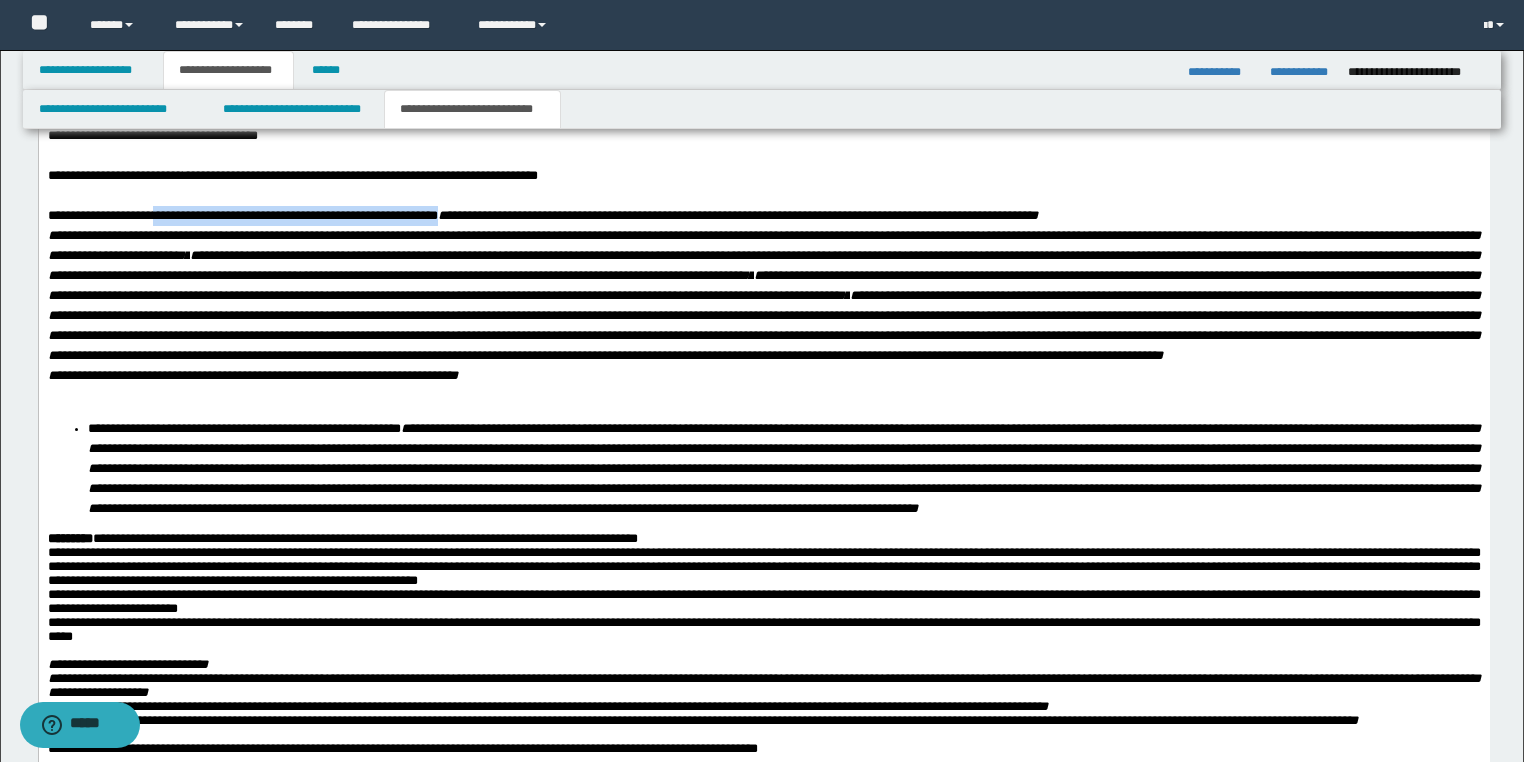 drag, startPoint x: 166, startPoint y: 313, endPoint x: 406, endPoint y: 135, distance: 298.8043 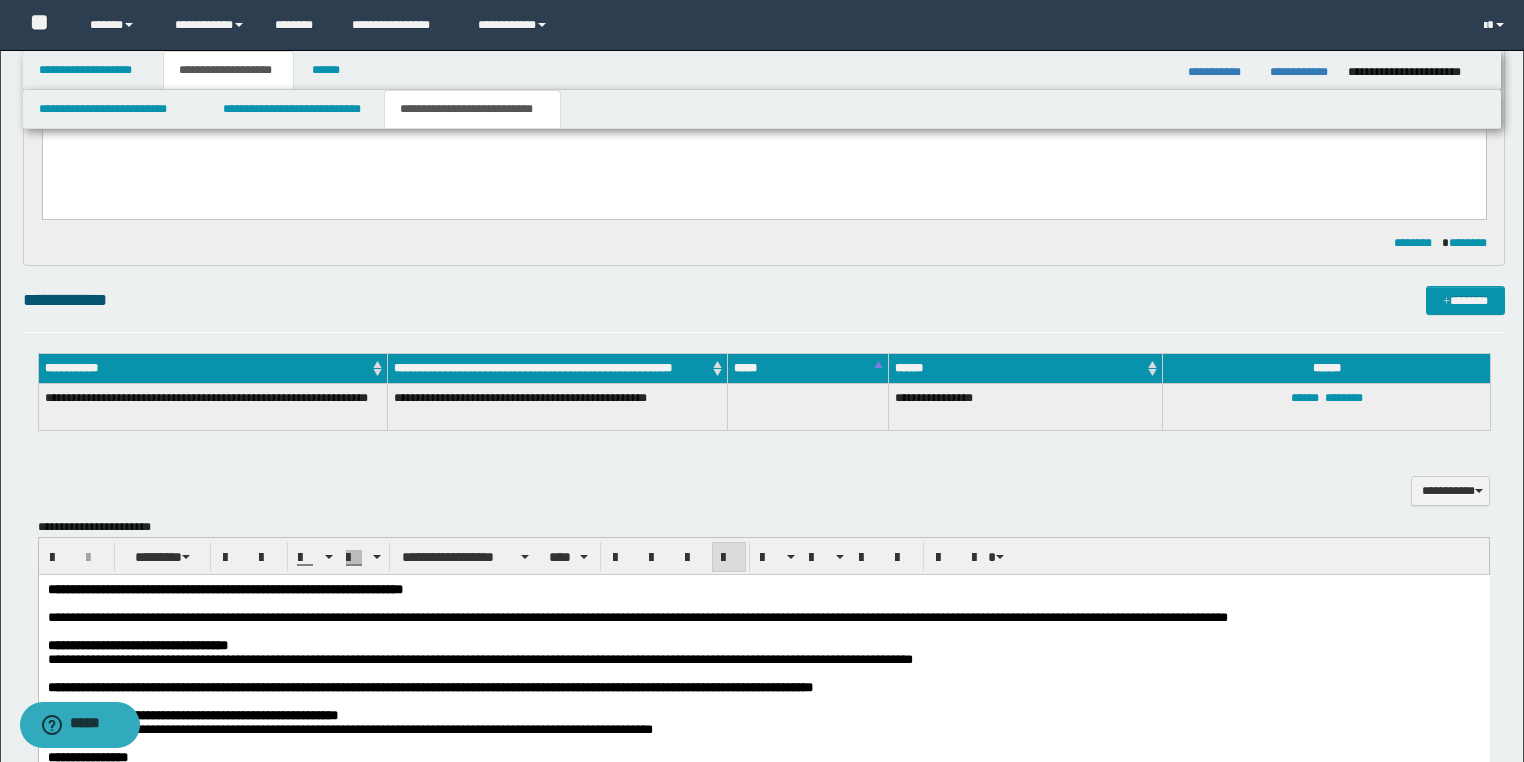 scroll, scrollTop: 1447, scrollLeft: 0, axis: vertical 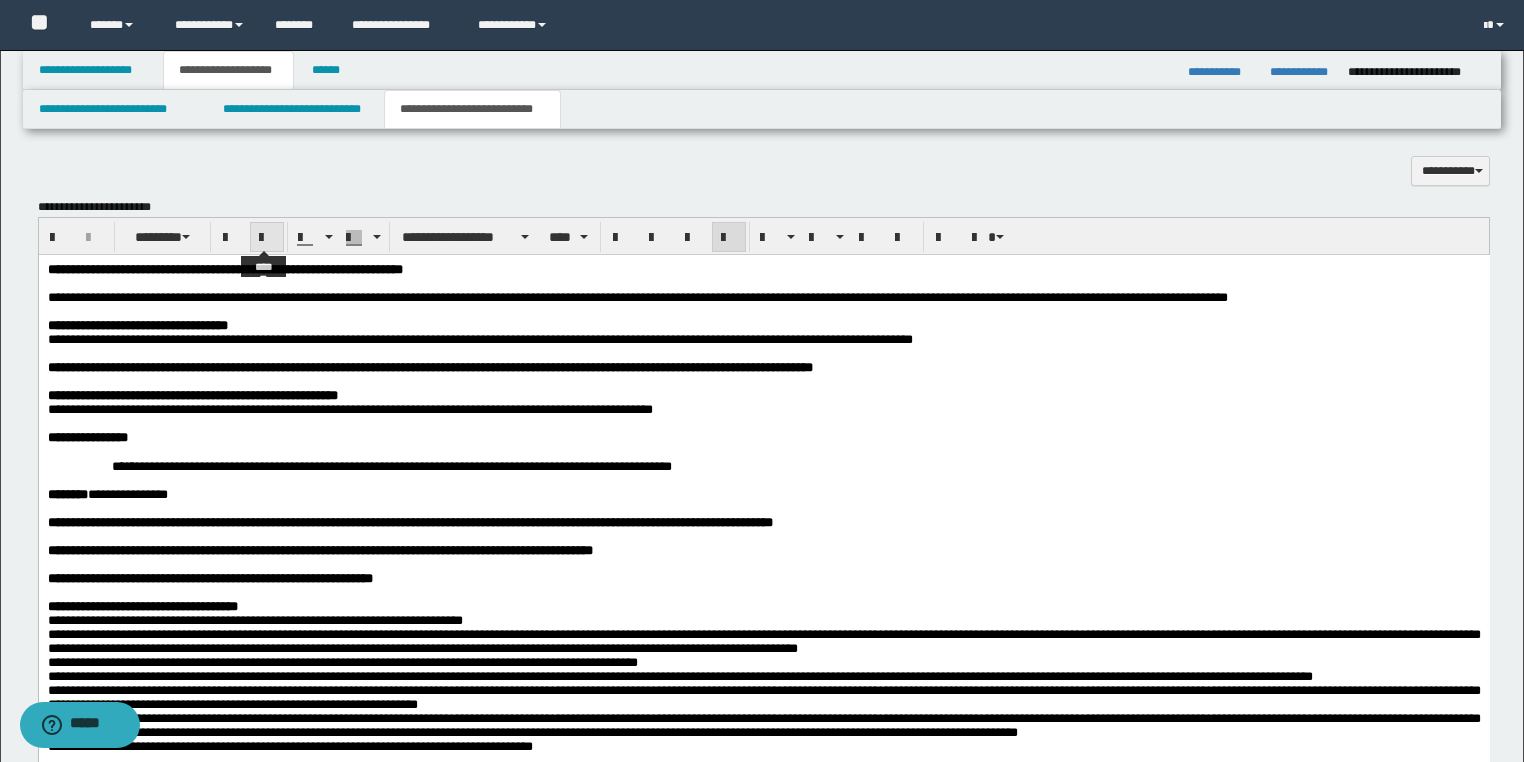 click at bounding box center (267, 238) 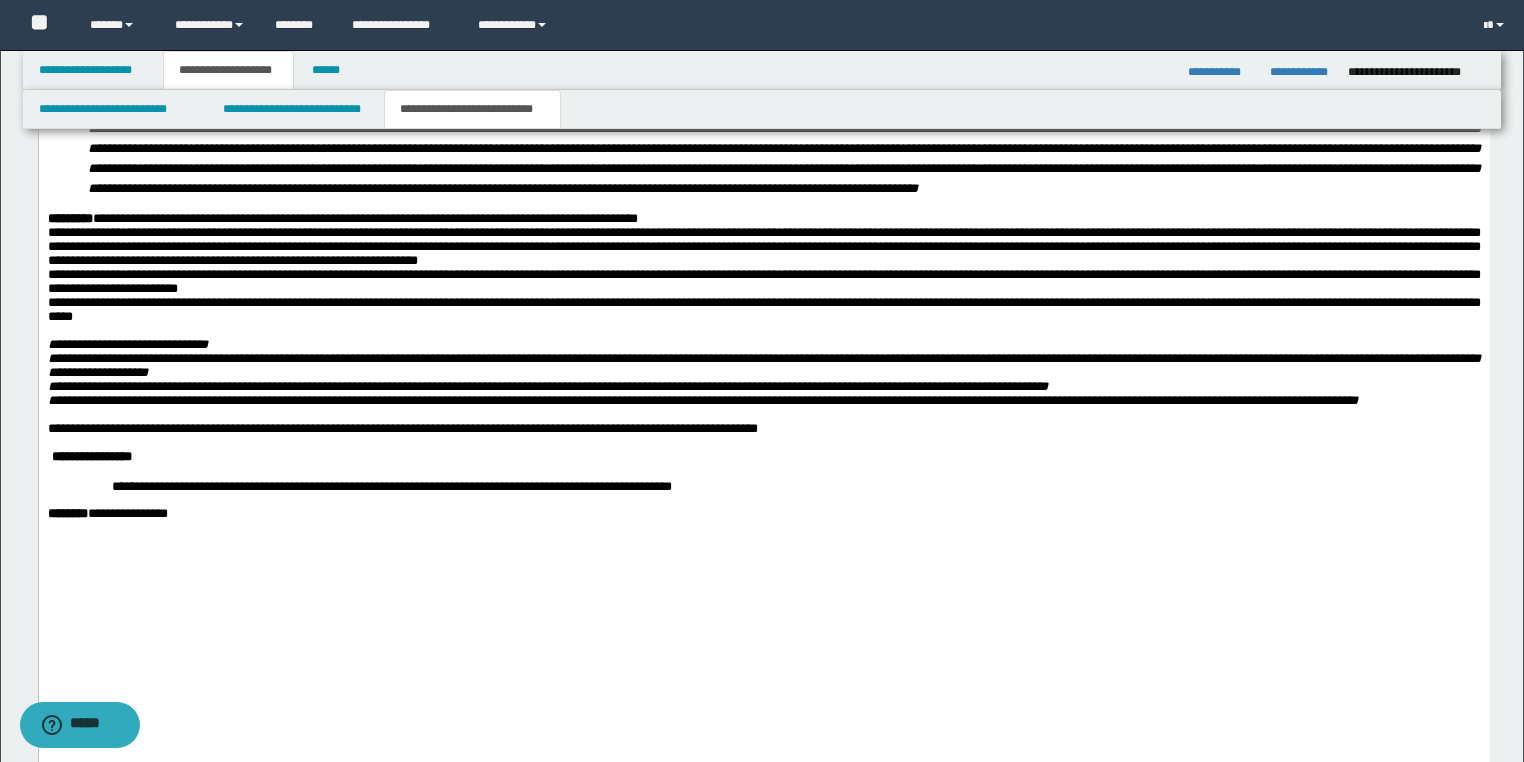 scroll, scrollTop: 2487, scrollLeft: 0, axis: vertical 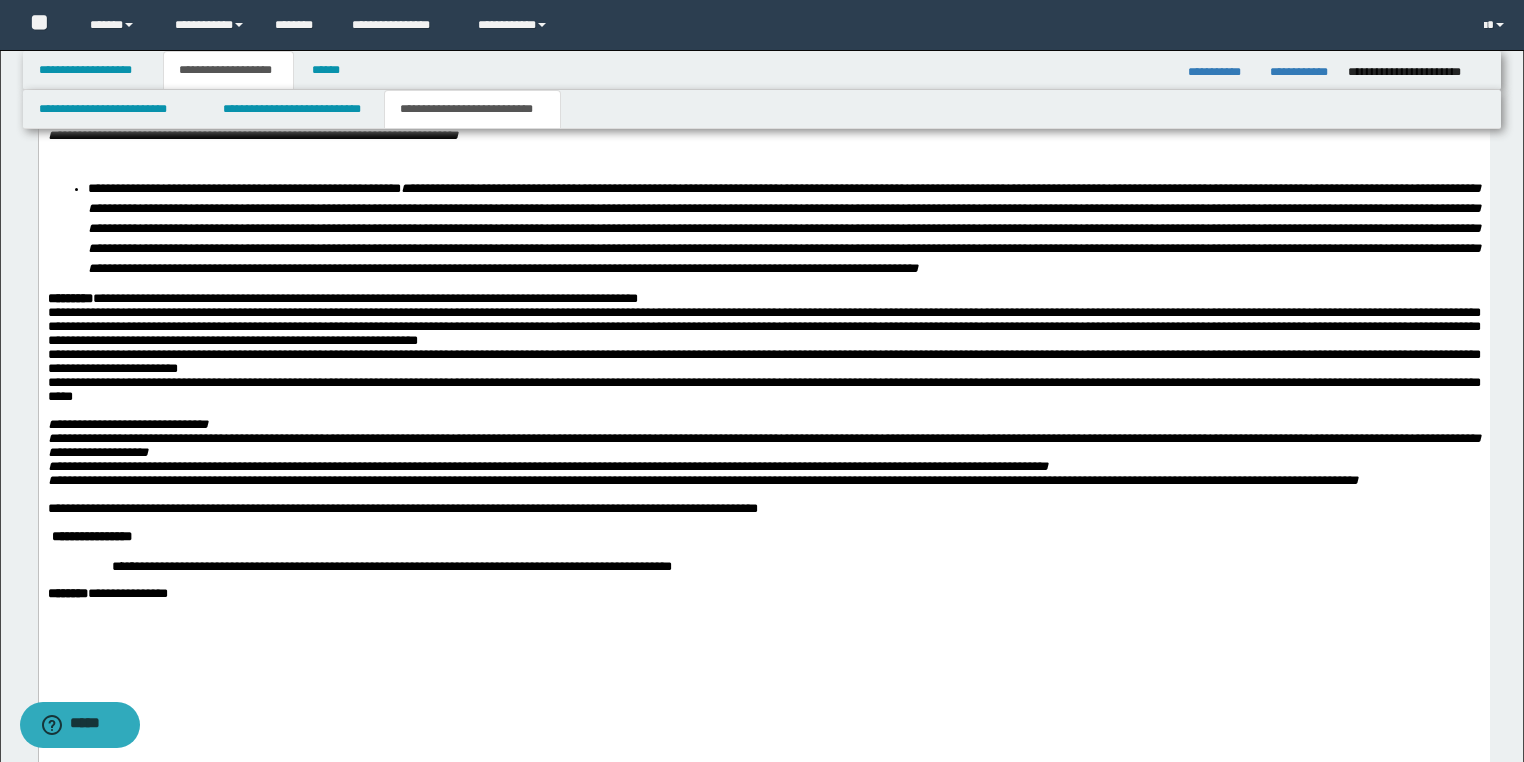 click on "**********" at bounding box center [763, 136] 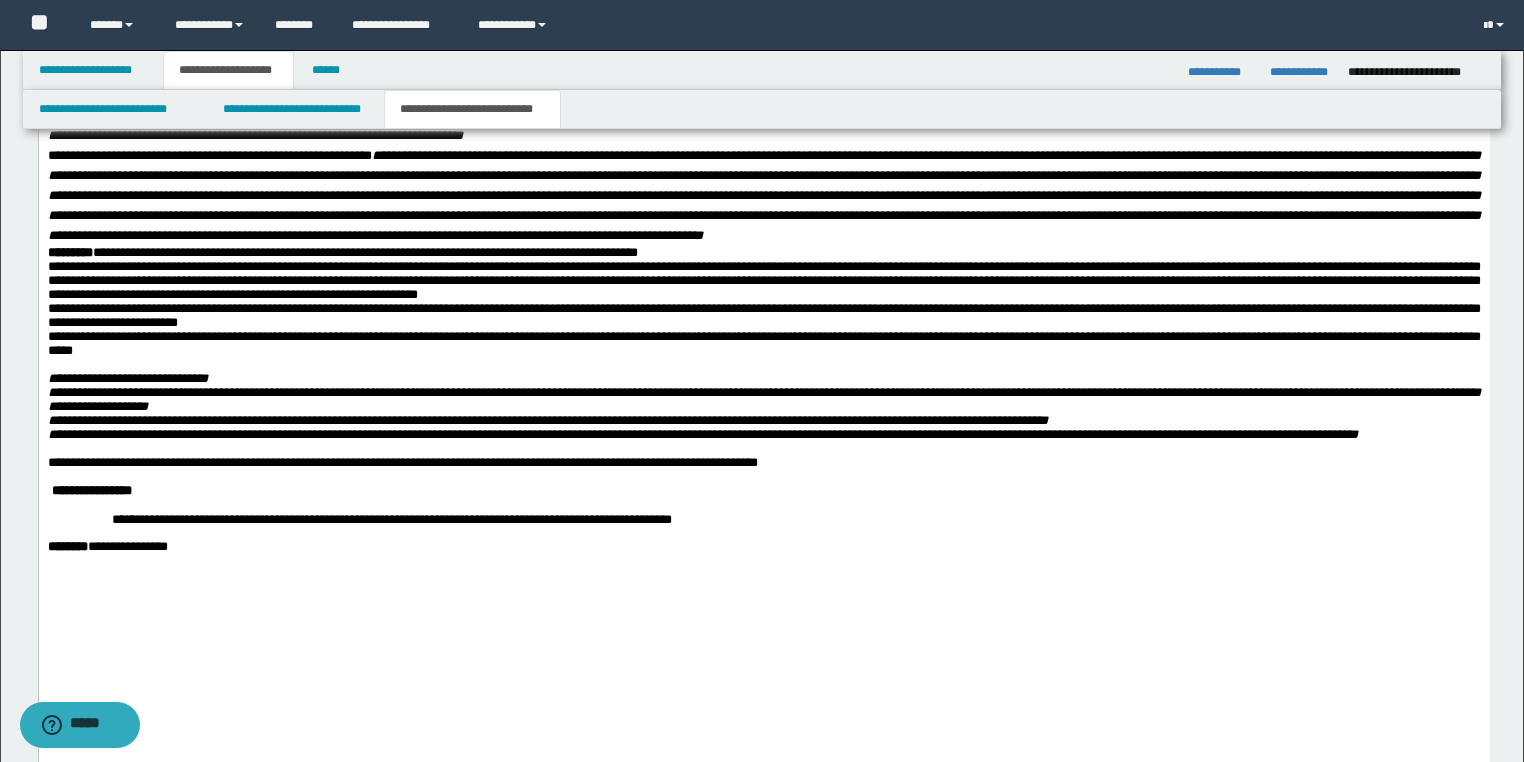 click on "**********" at bounding box center (763, 136) 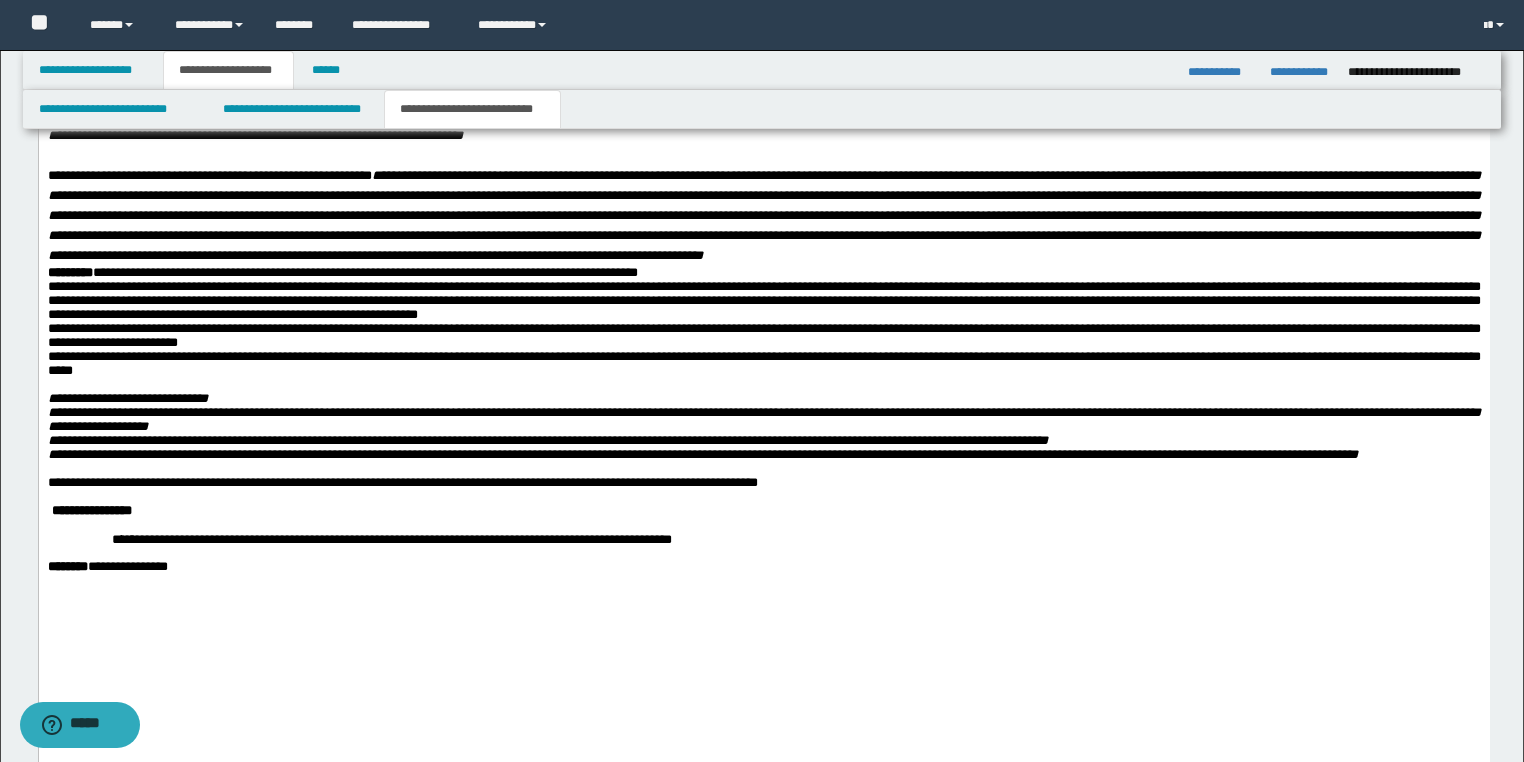 scroll, scrollTop: 2407, scrollLeft: 0, axis: vertical 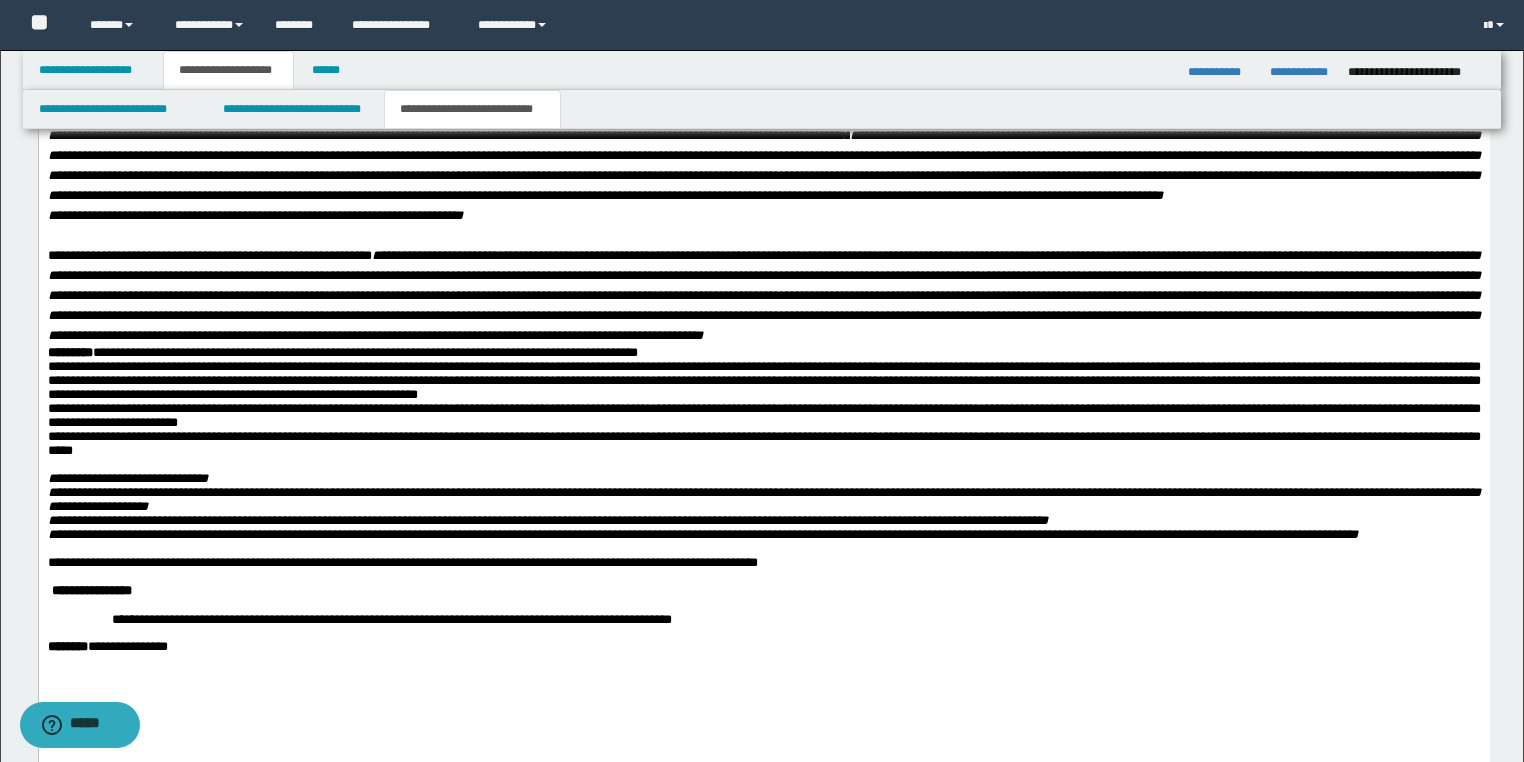 click on "[FIRST] [LAST] [PHONE] [ADDRESS] [CITY], [STATE] [ZIP] [COUNTRY] [EMAIL] [BIRTHDATE] [AGE] [GENDER] [OCCUPATION] [COMPANY] [JOB TITLE] [NATIONALITY] [PASSPORT NUMBER] [DRIVER LICENSE NUMBER] [CREDIT CARD NUMBER] [SSN]" at bounding box center (763, 136) 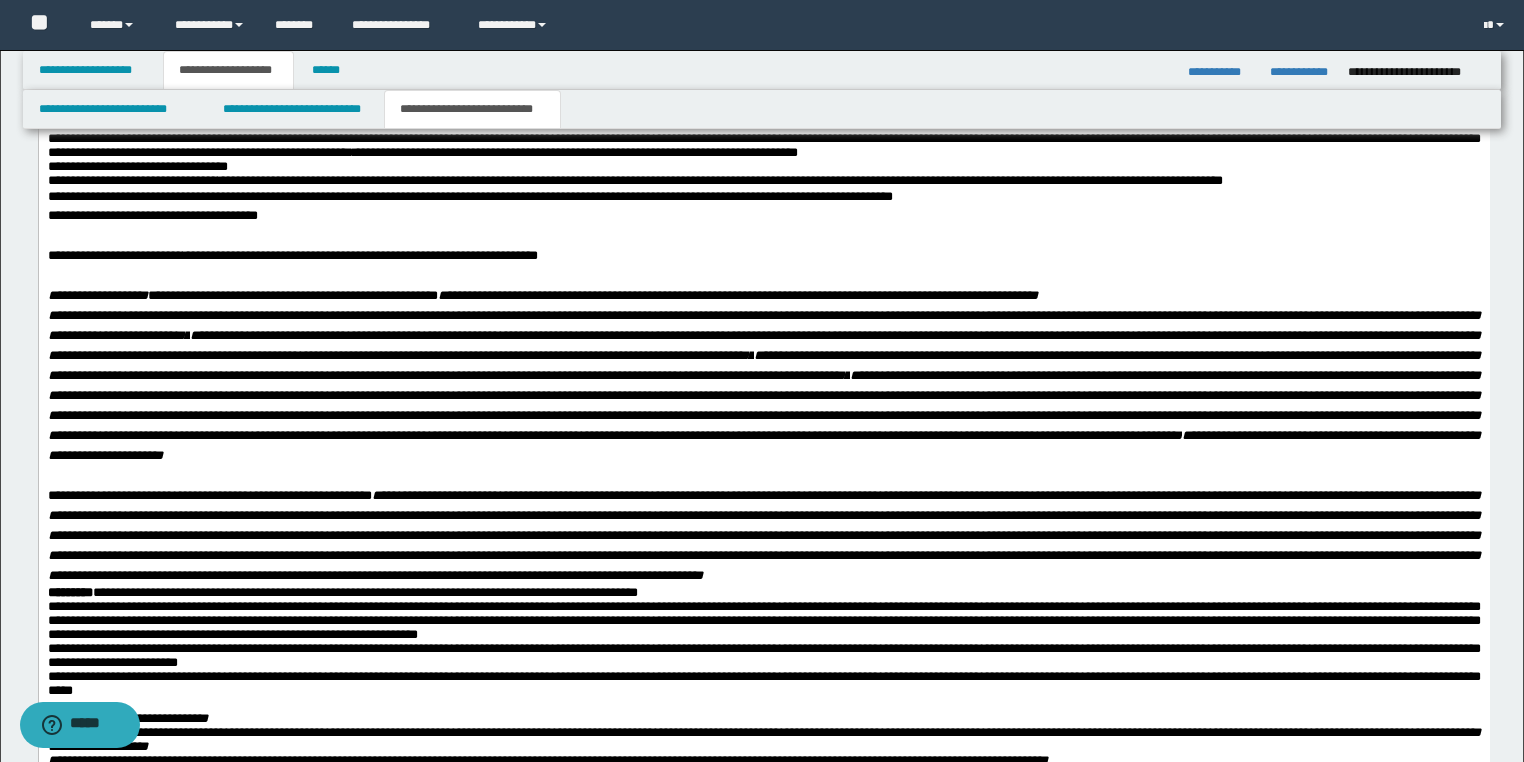scroll, scrollTop: 2327, scrollLeft: 0, axis: vertical 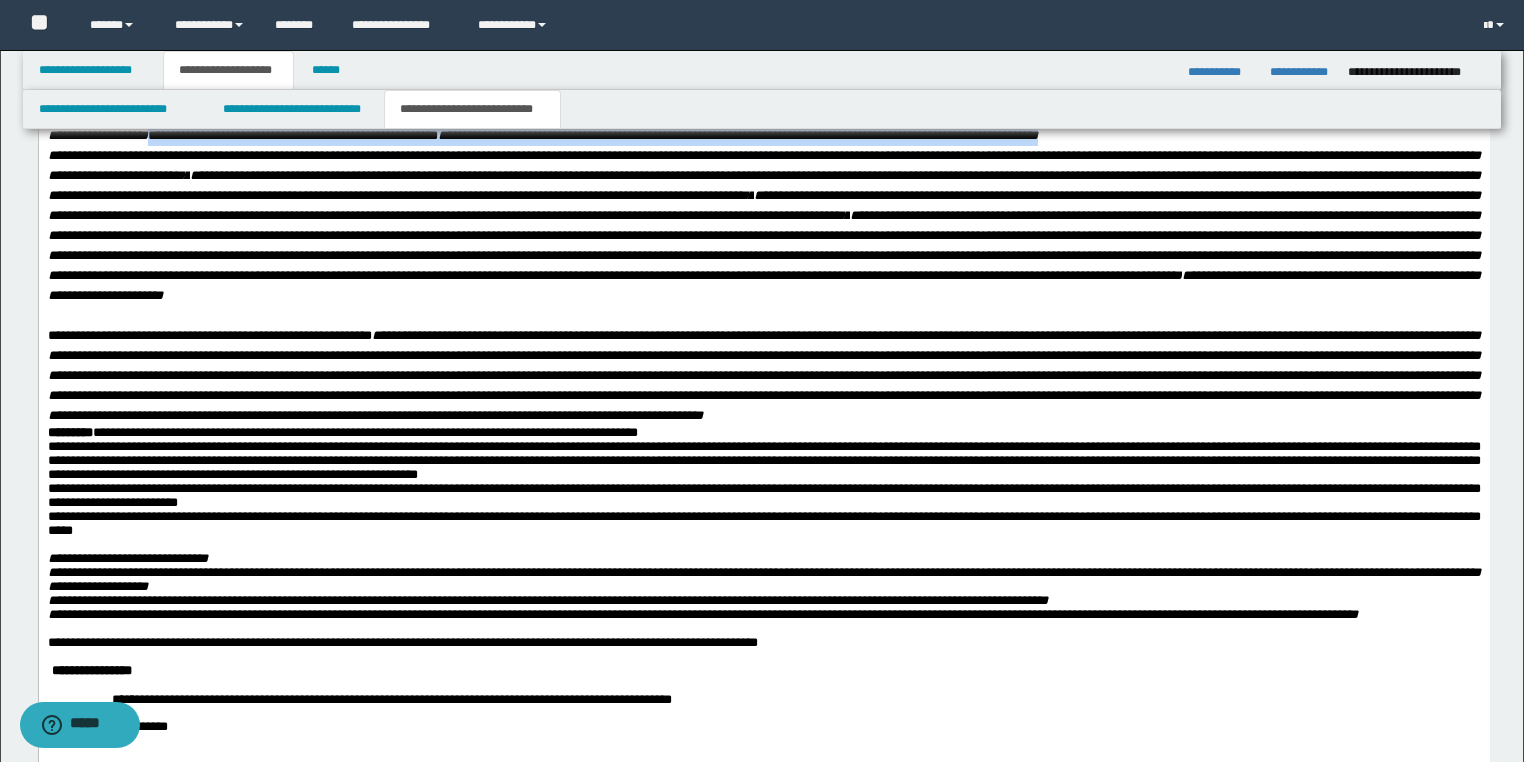 drag, startPoint x: 159, startPoint y: 232, endPoint x: 15, endPoint y: 248, distance: 144.88617 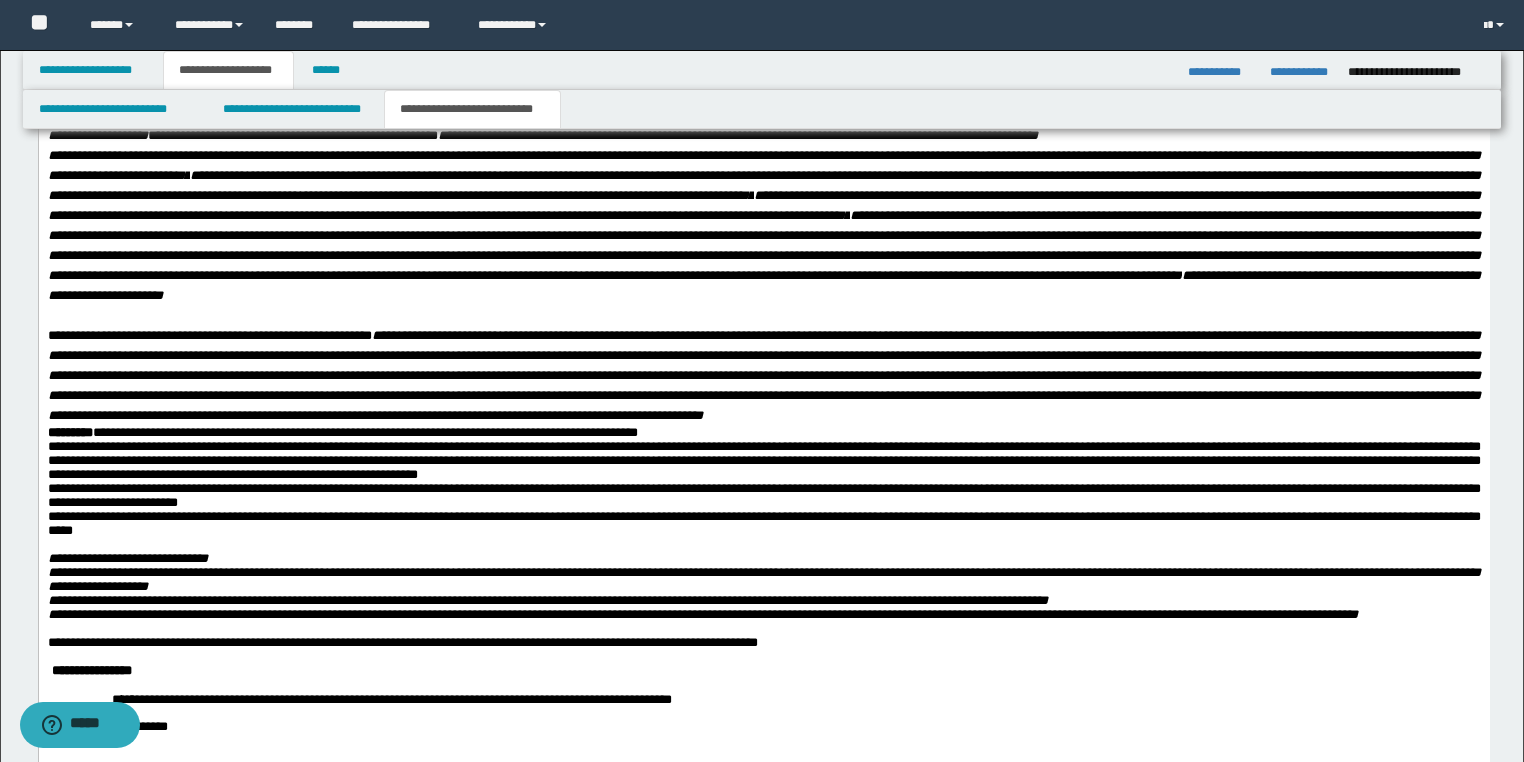 click on "**********" at bounding box center [763, 165] 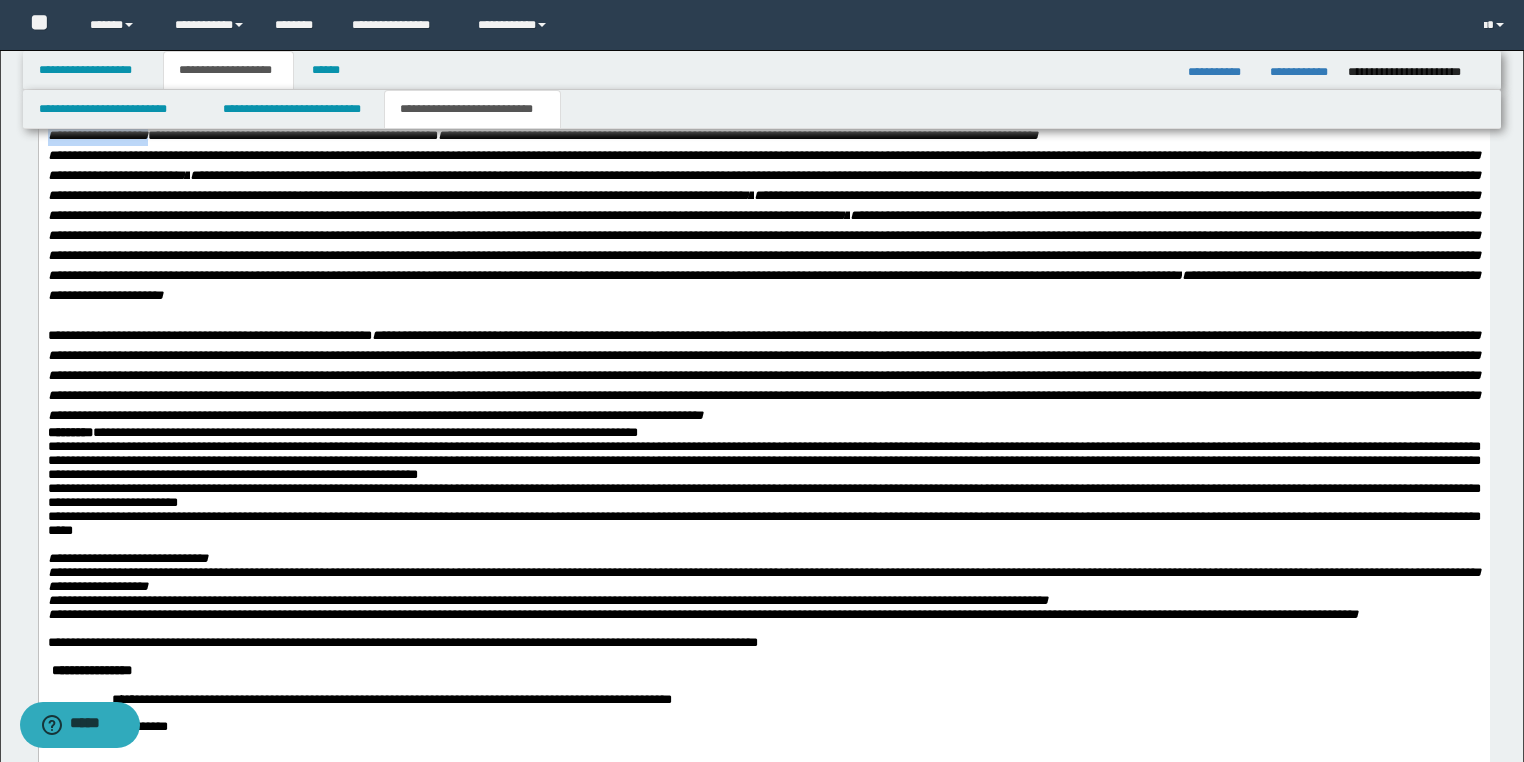 drag, startPoint x: 159, startPoint y: 231, endPoint x: 27, endPoint y: 239, distance: 132.2422 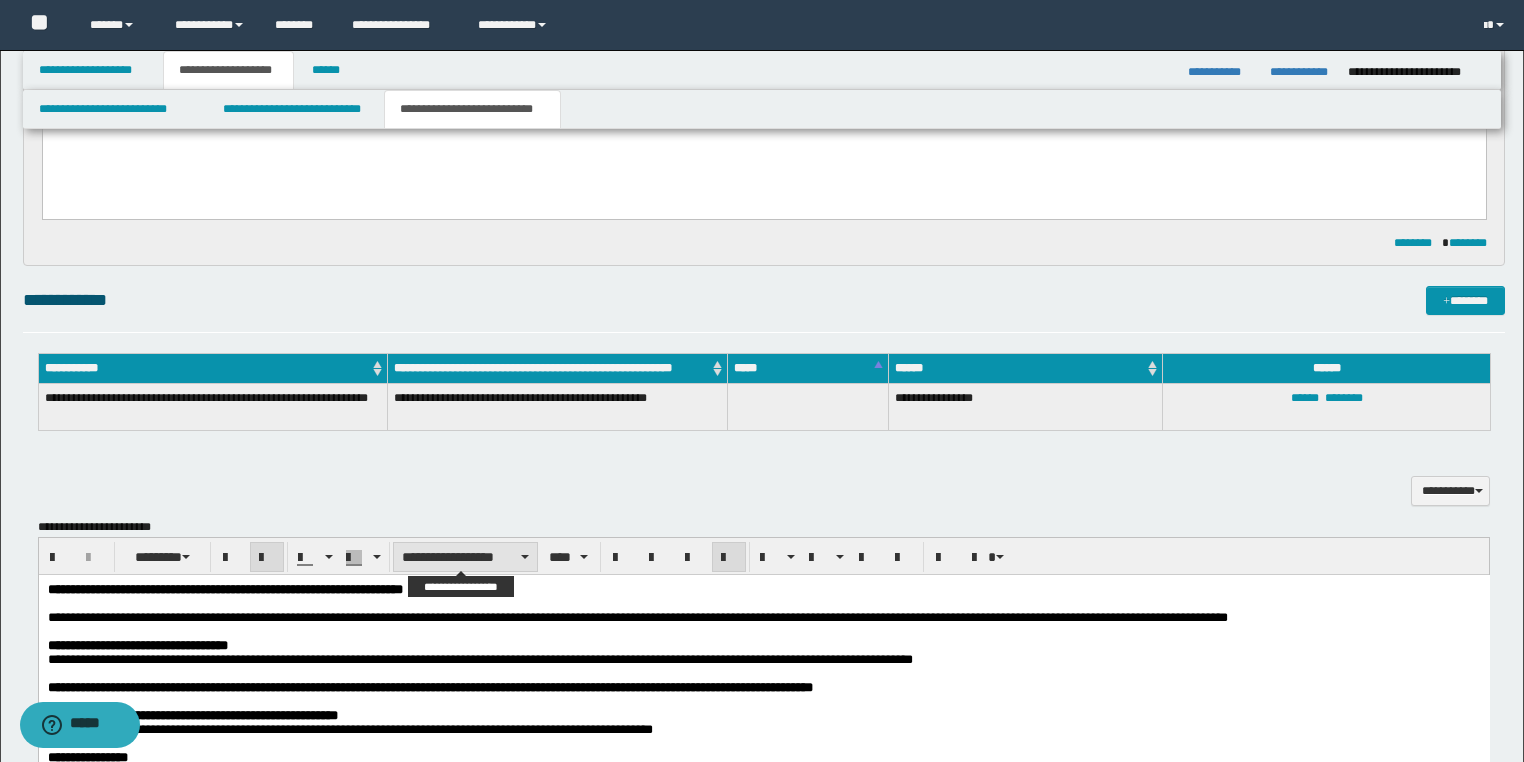 scroll, scrollTop: 1367, scrollLeft: 0, axis: vertical 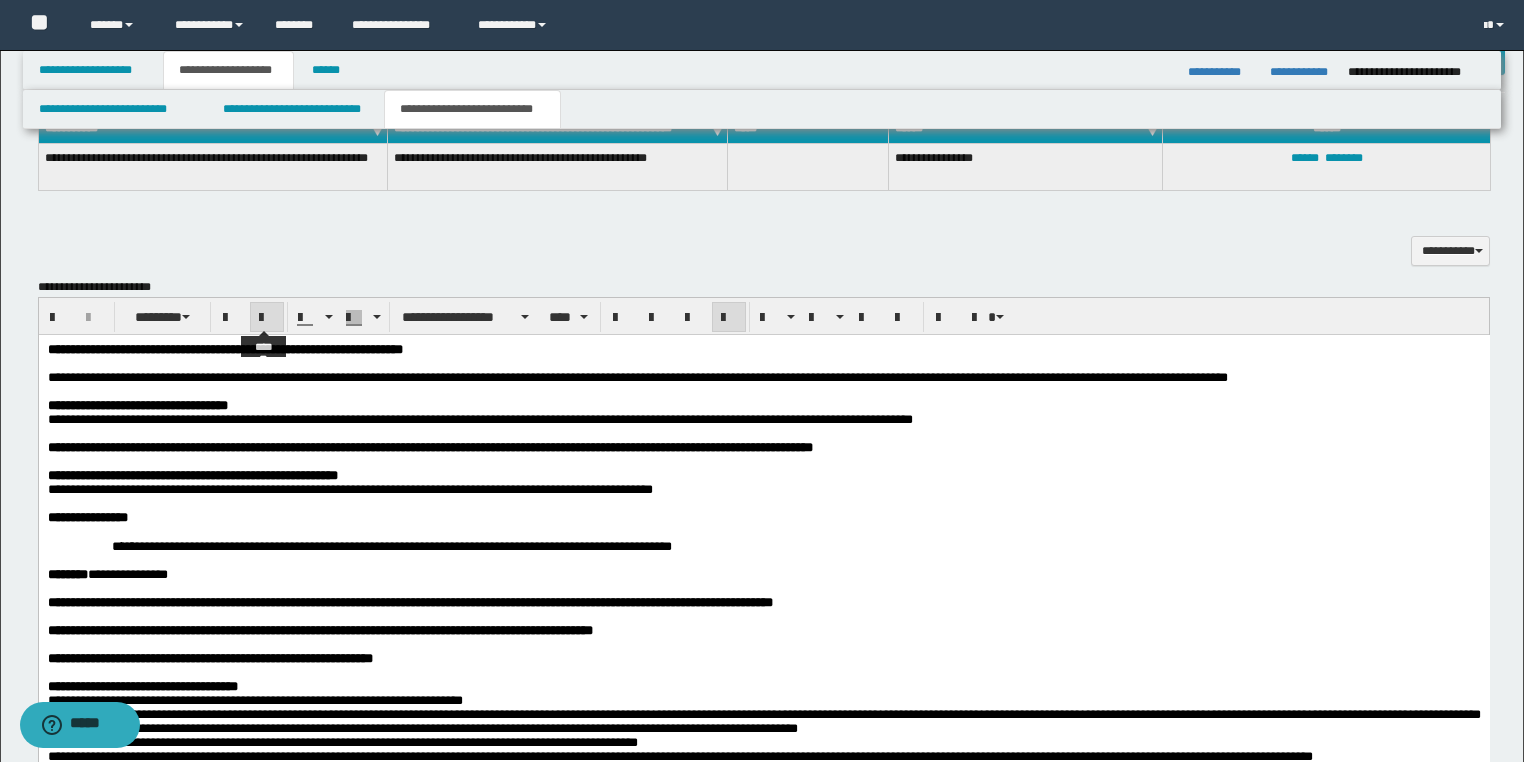 click at bounding box center (267, 318) 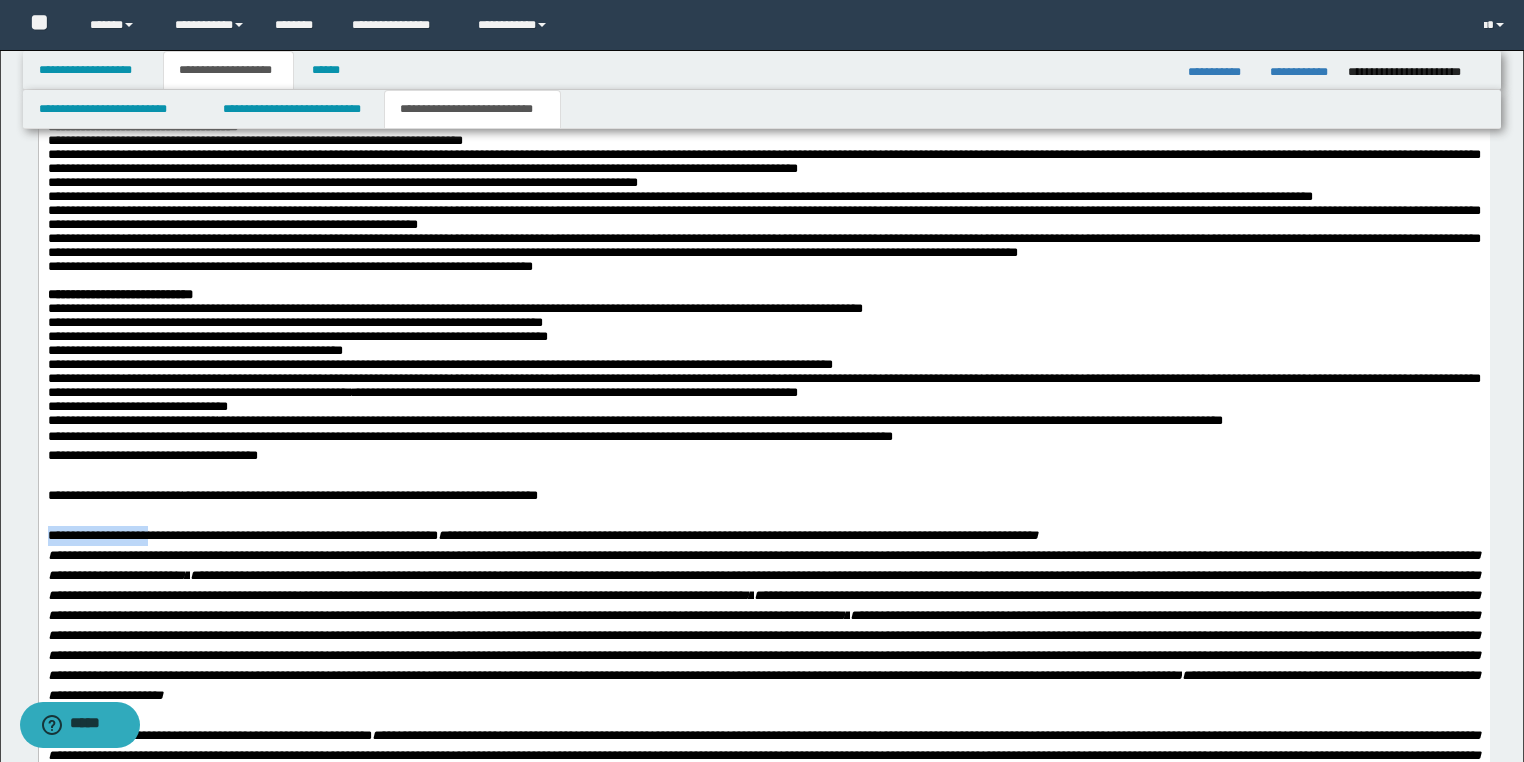 scroll, scrollTop: 2327, scrollLeft: 0, axis: vertical 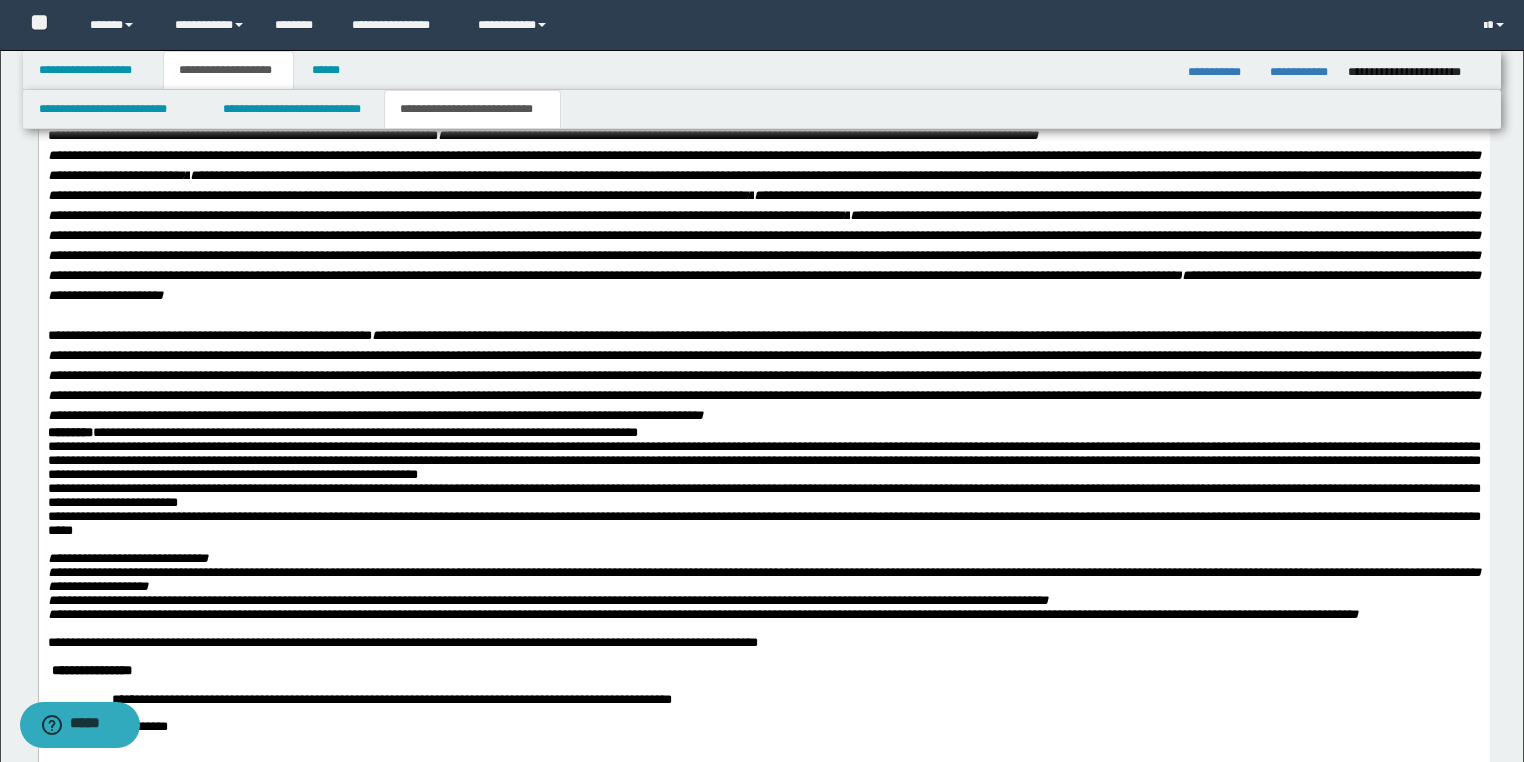 click on "**********" at bounding box center (242, 135) 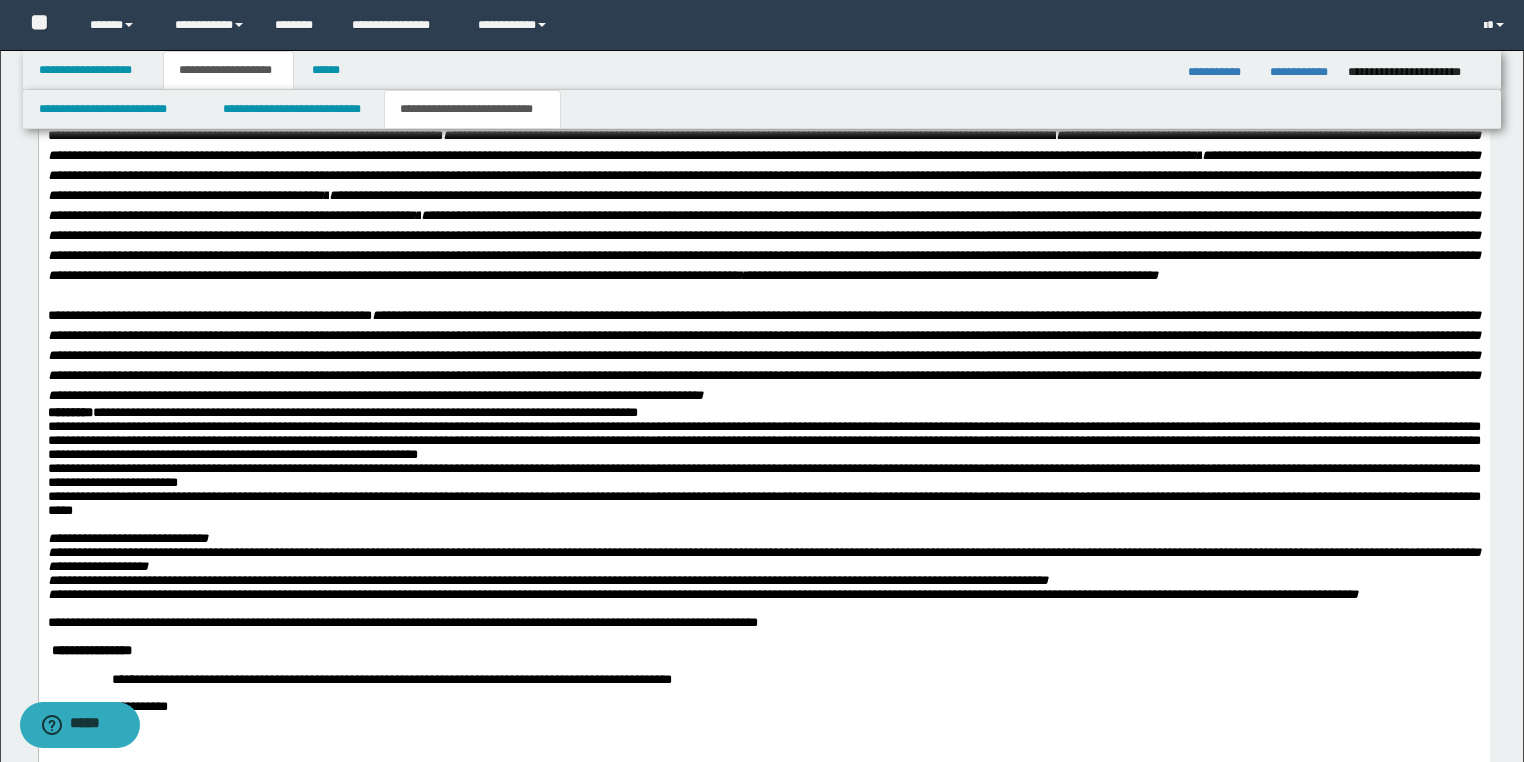 click on "*********" at bounding box center [69, 412] 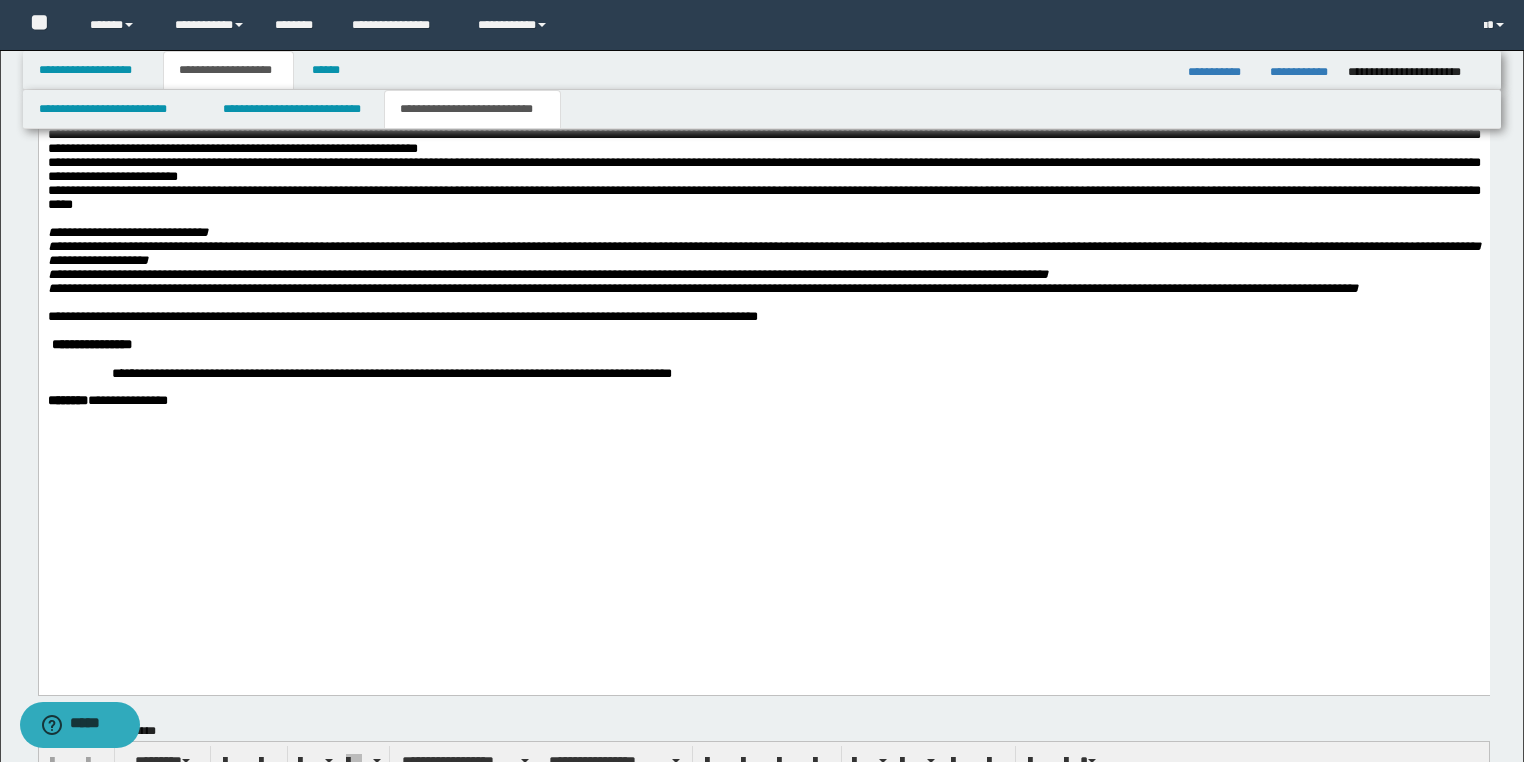 scroll, scrollTop: 2487, scrollLeft: 0, axis: vertical 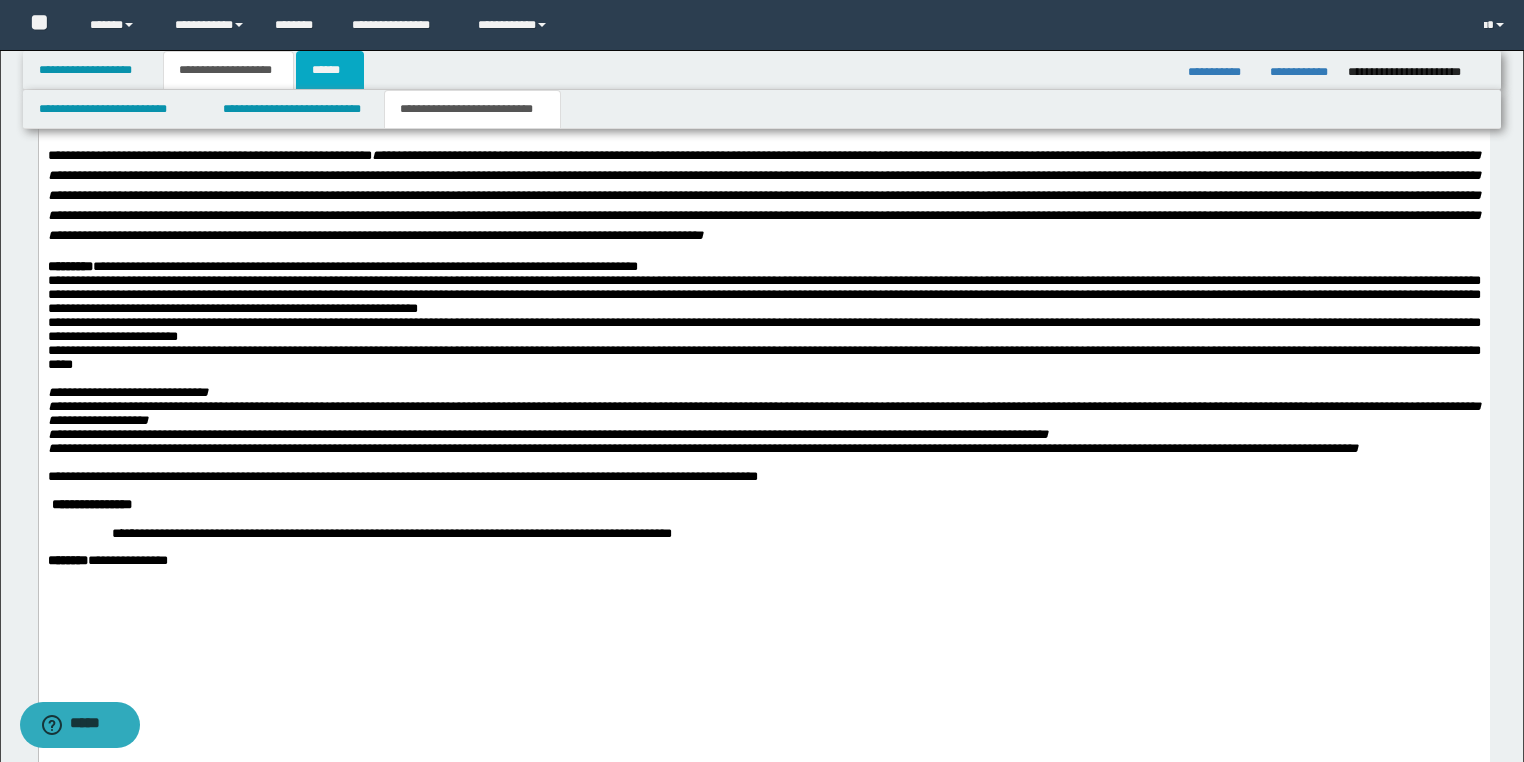 drag, startPoint x: 305, startPoint y: 71, endPoint x: 641, endPoint y: 239, distance: 375.65942 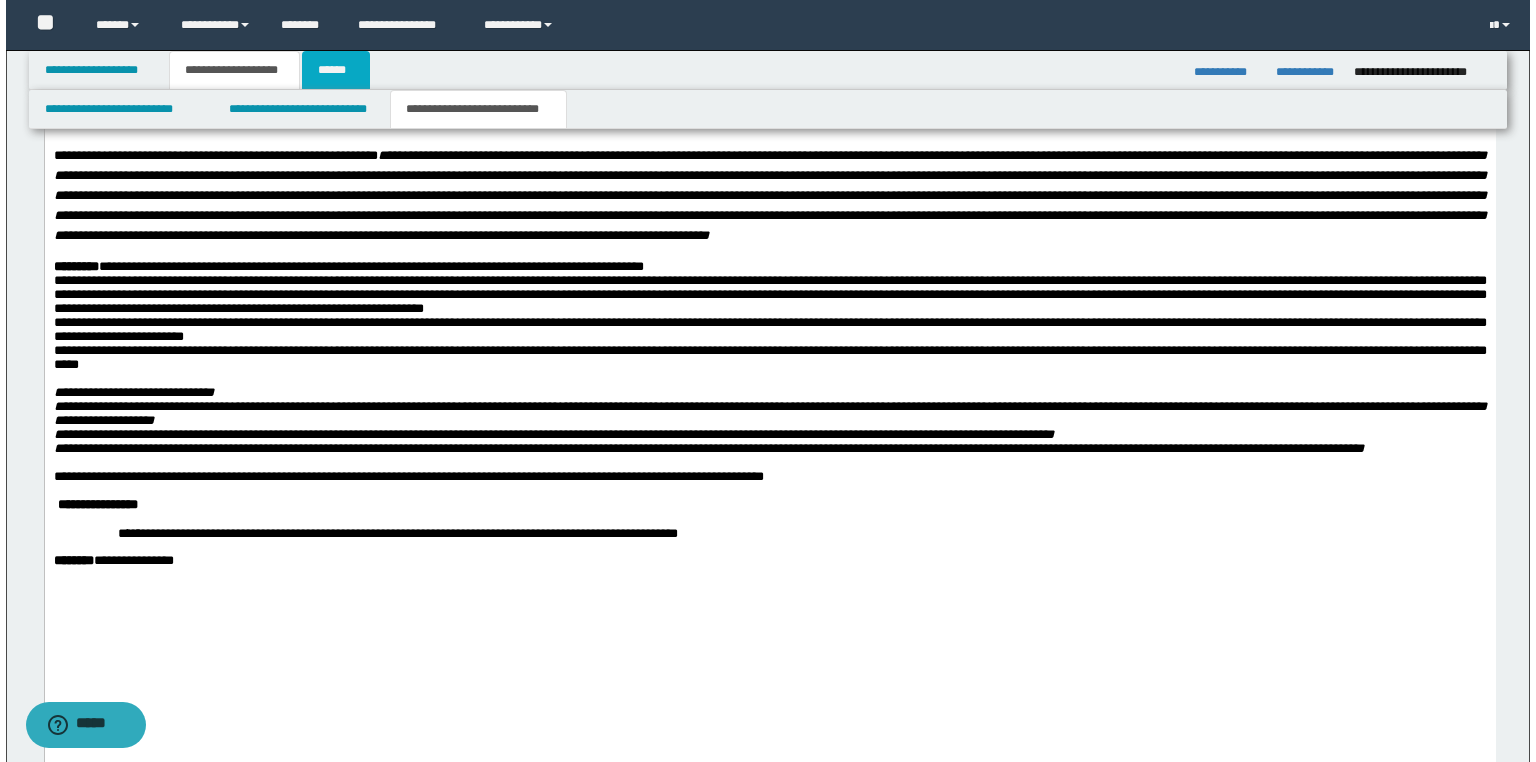 scroll, scrollTop: 0, scrollLeft: 0, axis: both 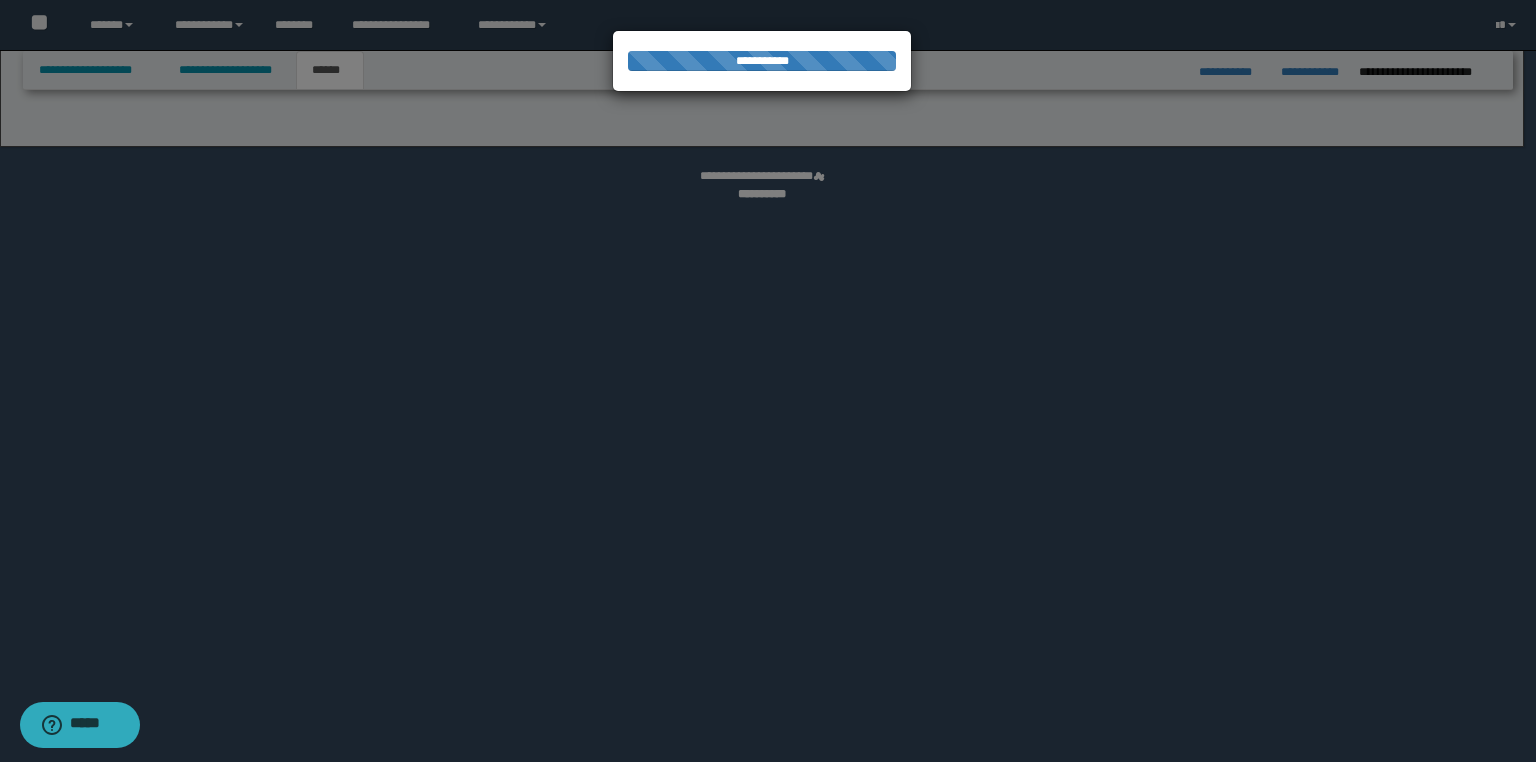 select on "*" 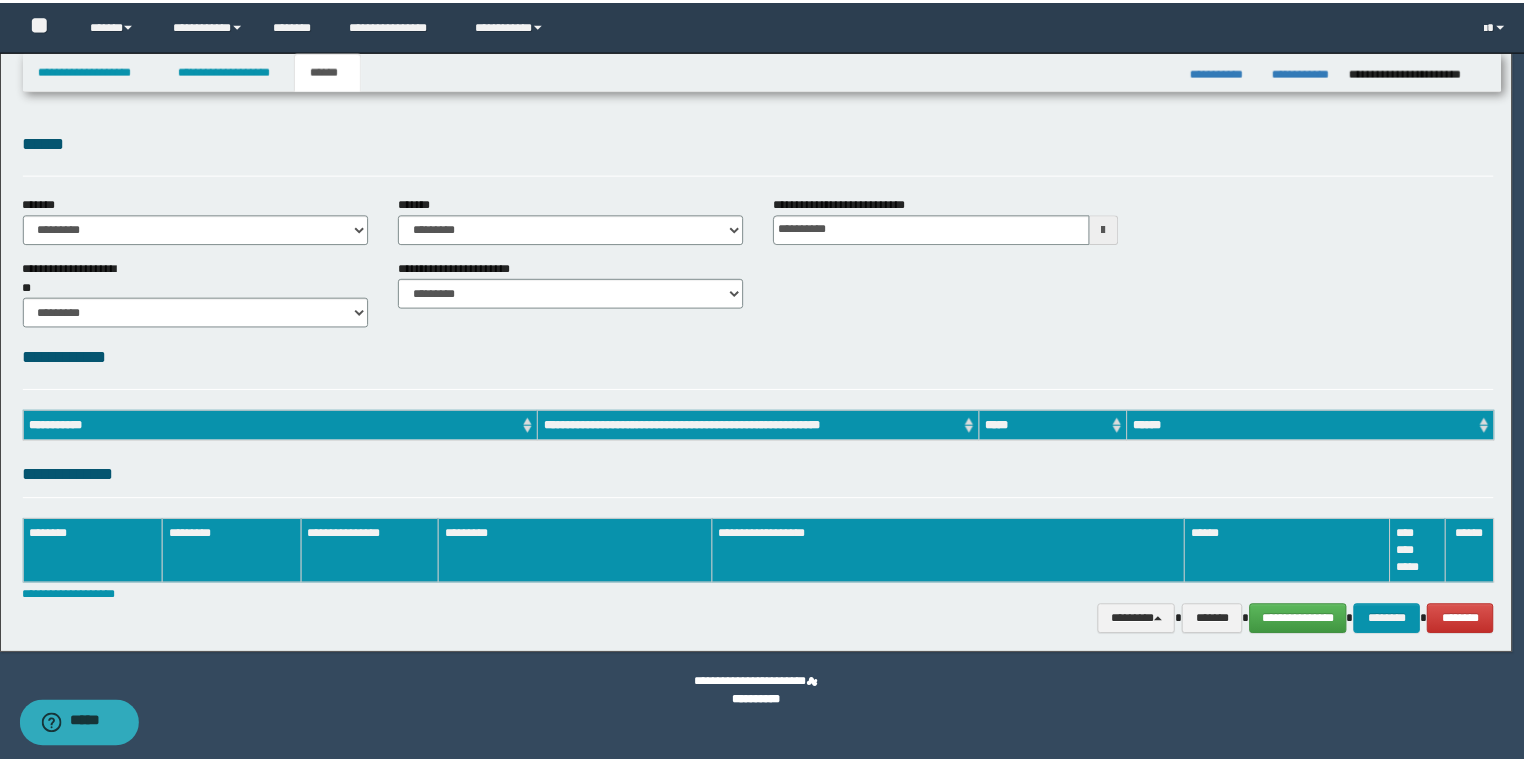 scroll, scrollTop: 0, scrollLeft: 0, axis: both 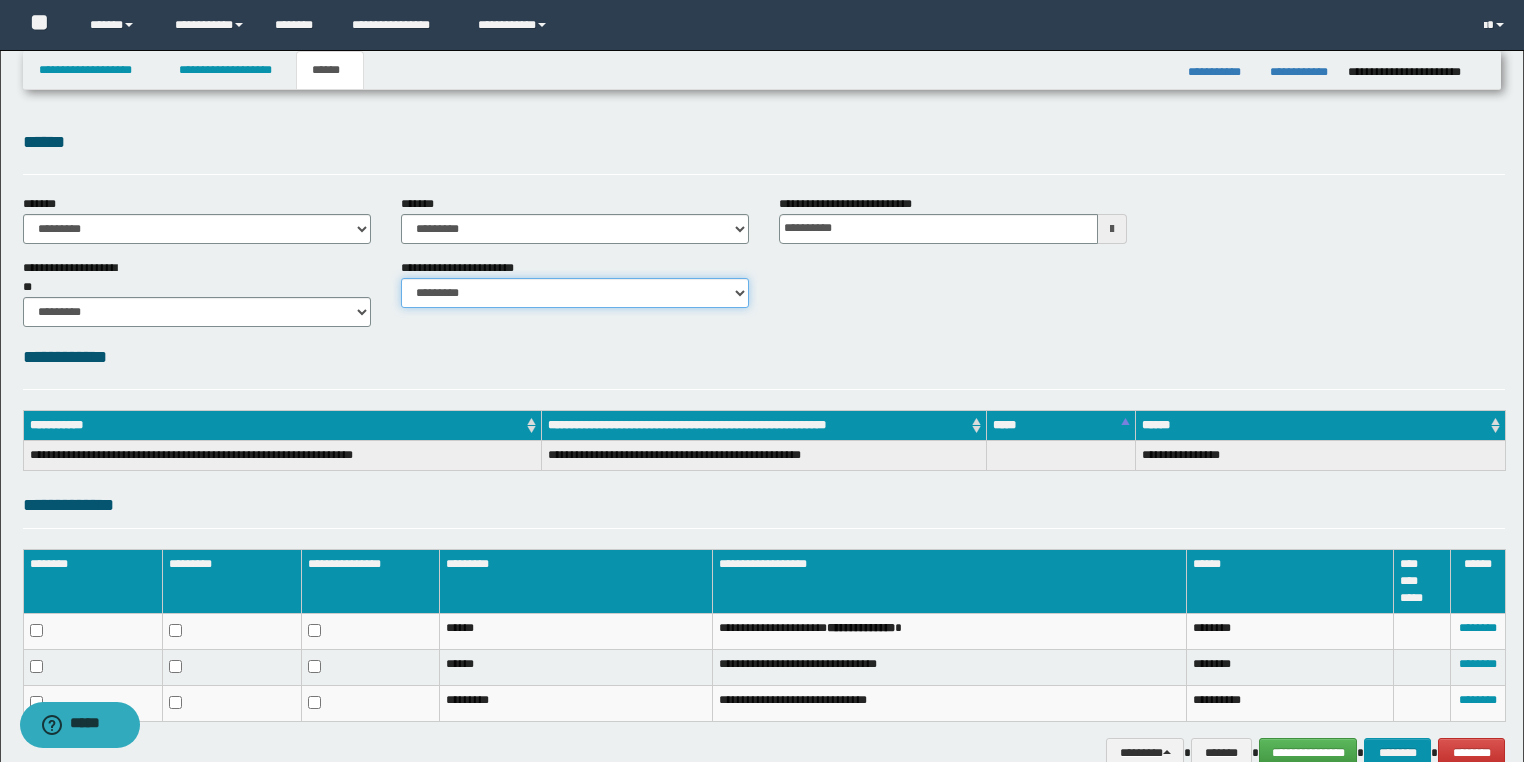 click on "*********
*********
*********" at bounding box center (575, 293) 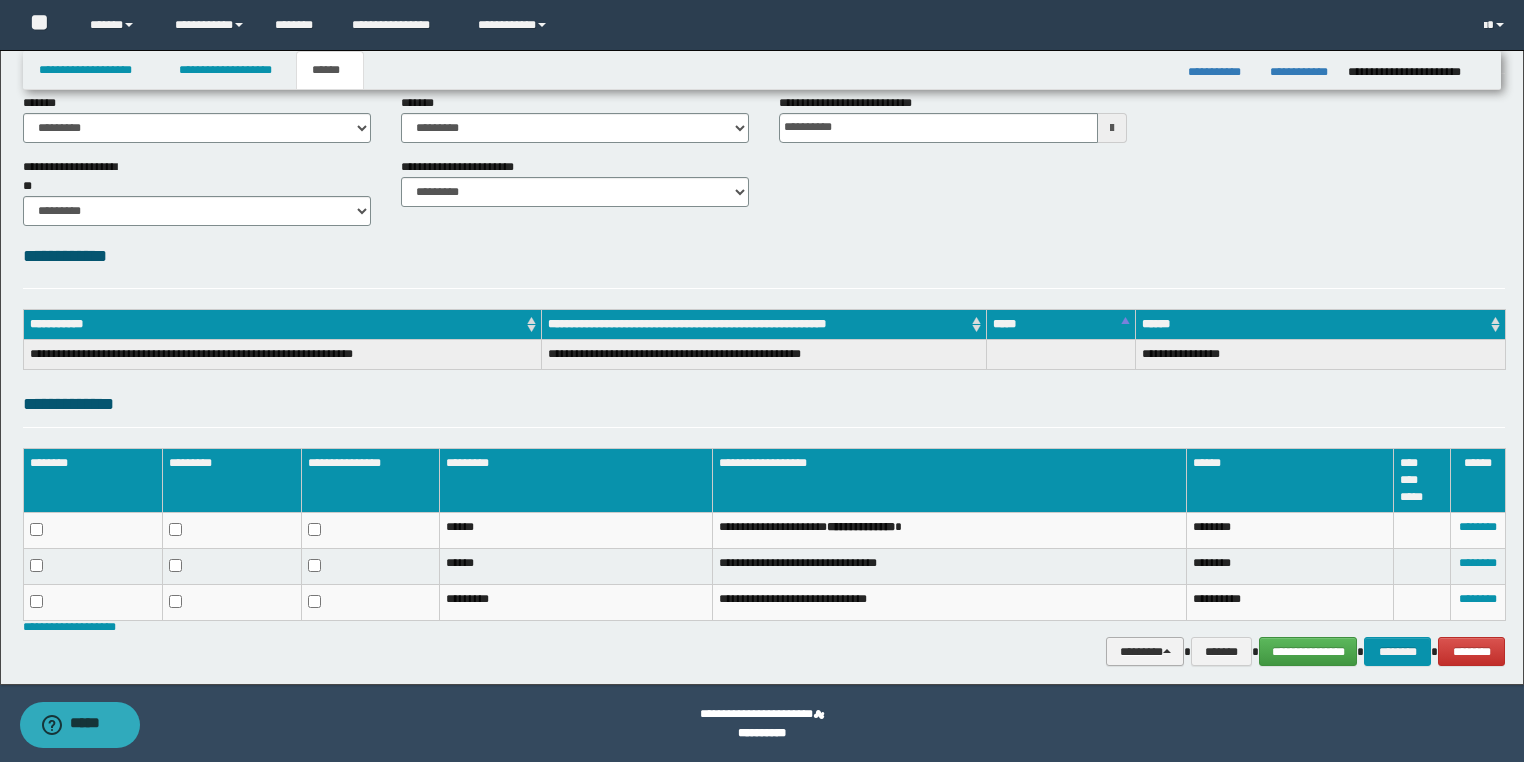 click on "********" at bounding box center [1145, 652] 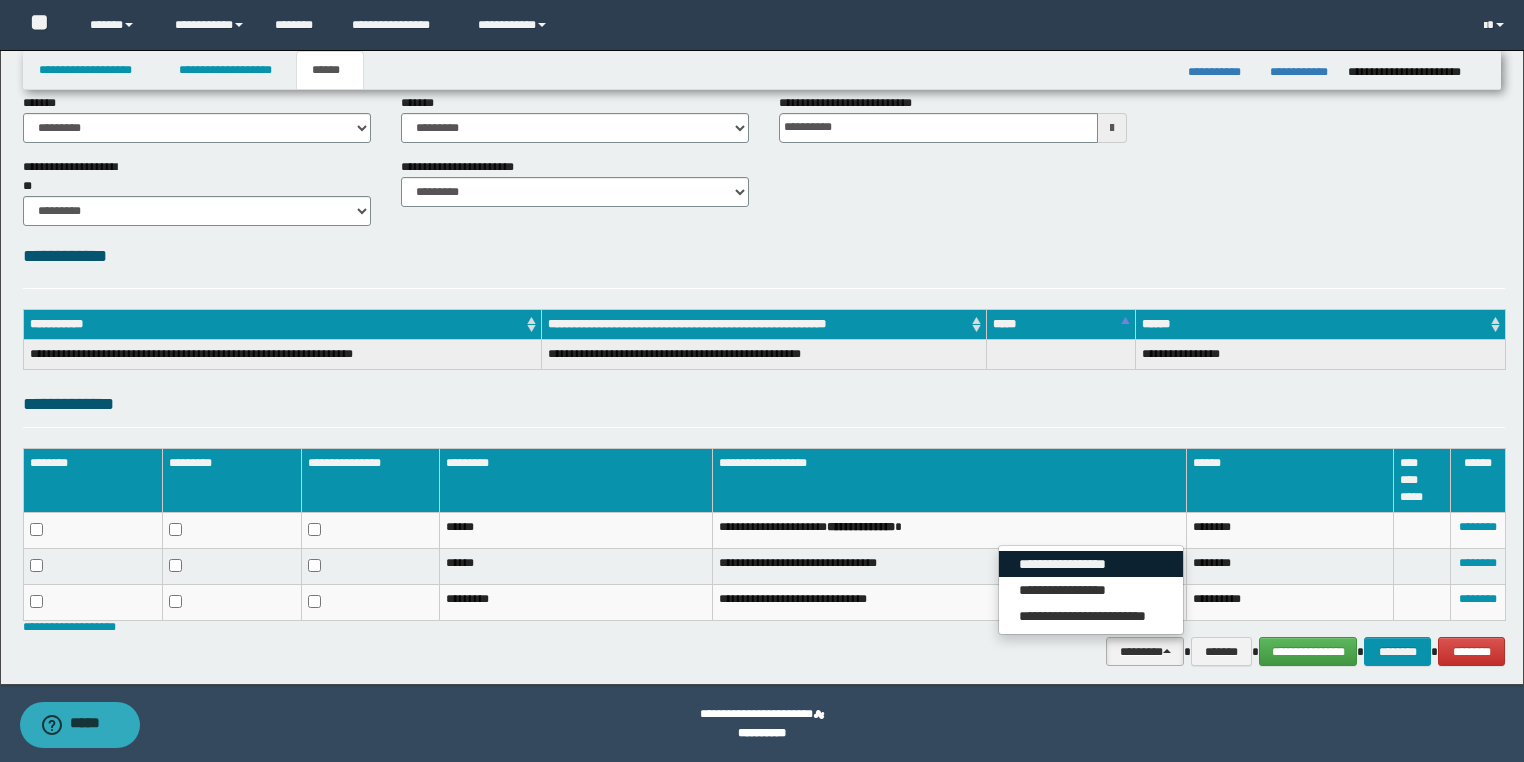 click on "**********" at bounding box center [1091, 564] 